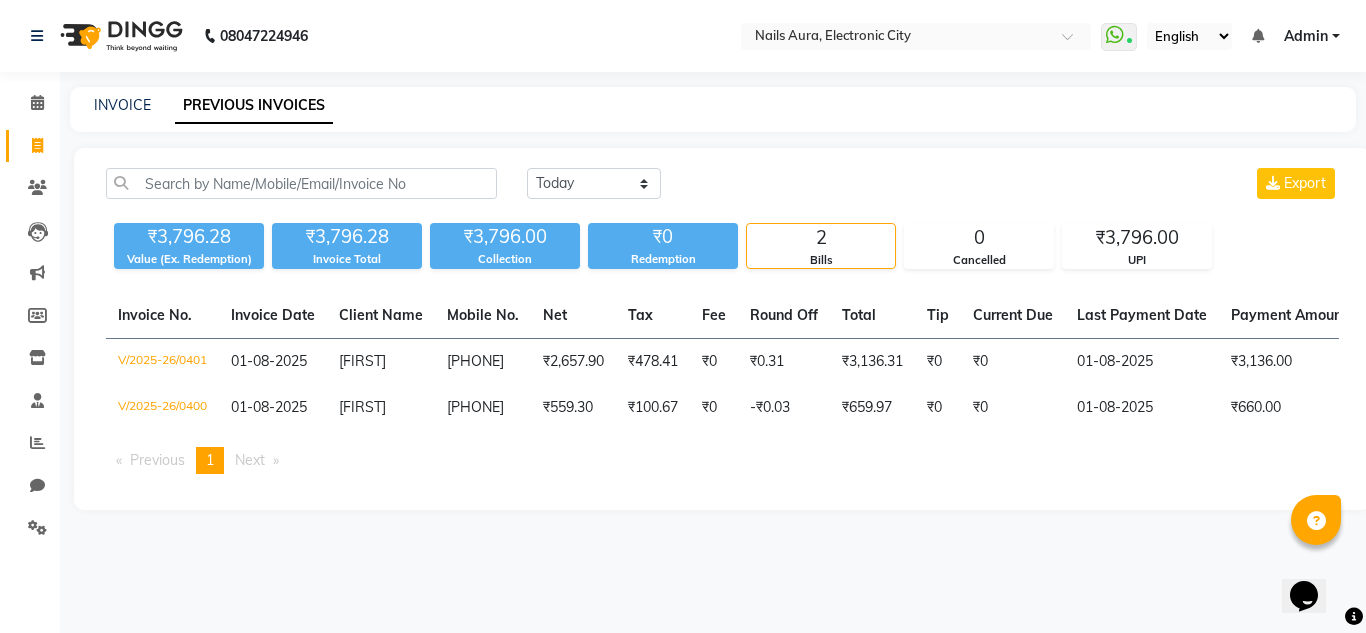 scroll, scrollTop: 0, scrollLeft: 0, axis: both 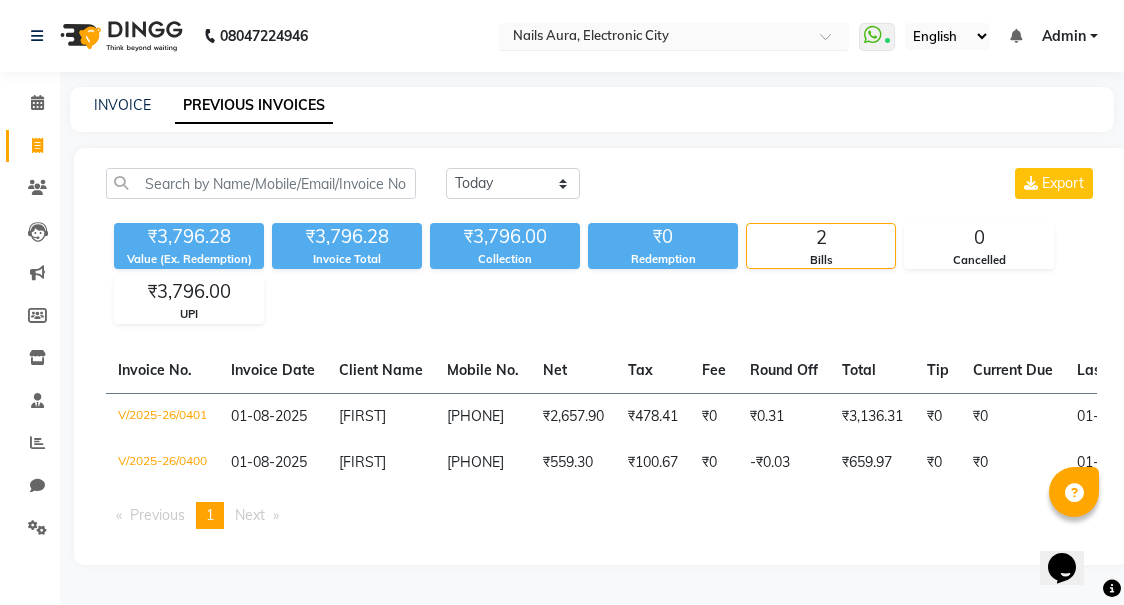 click at bounding box center [654, 38] 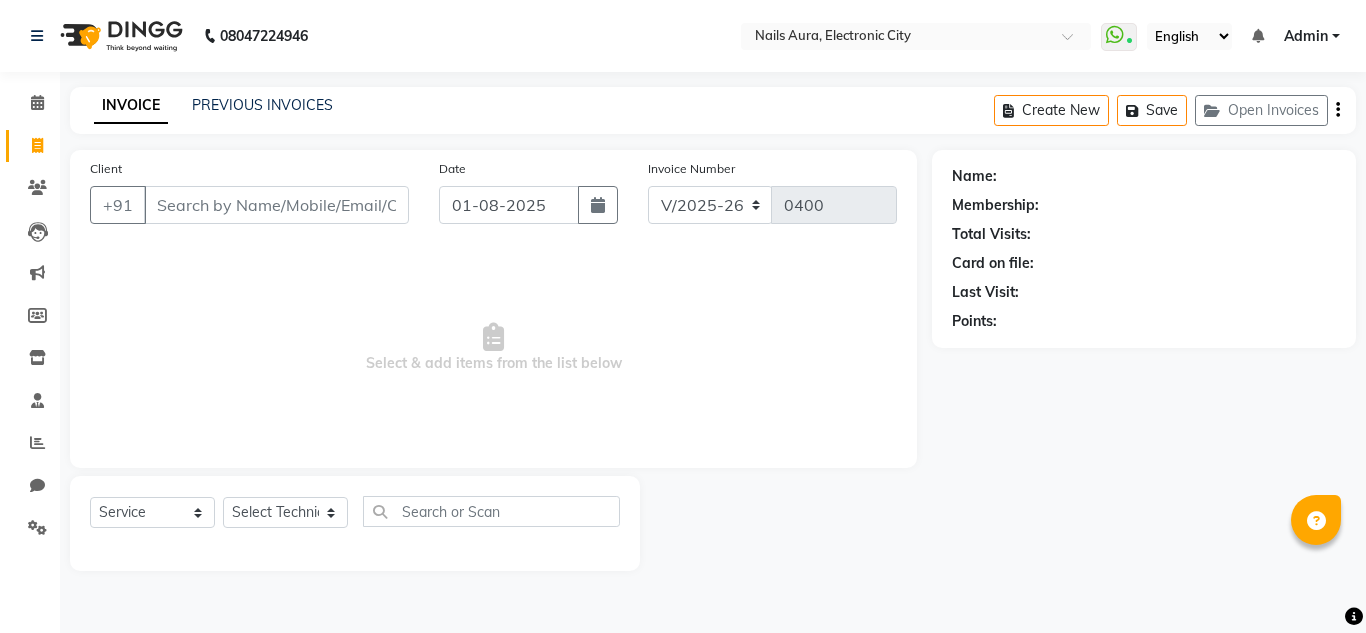 select on "8179" 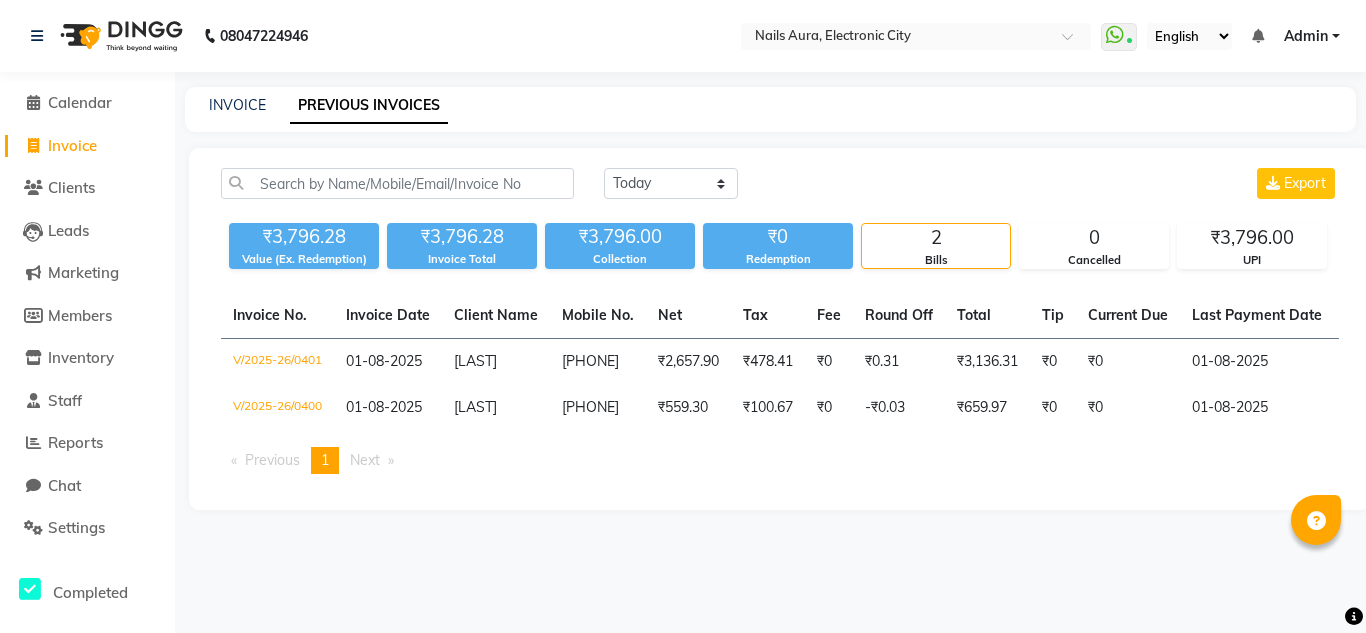 scroll, scrollTop: 0, scrollLeft: 0, axis: both 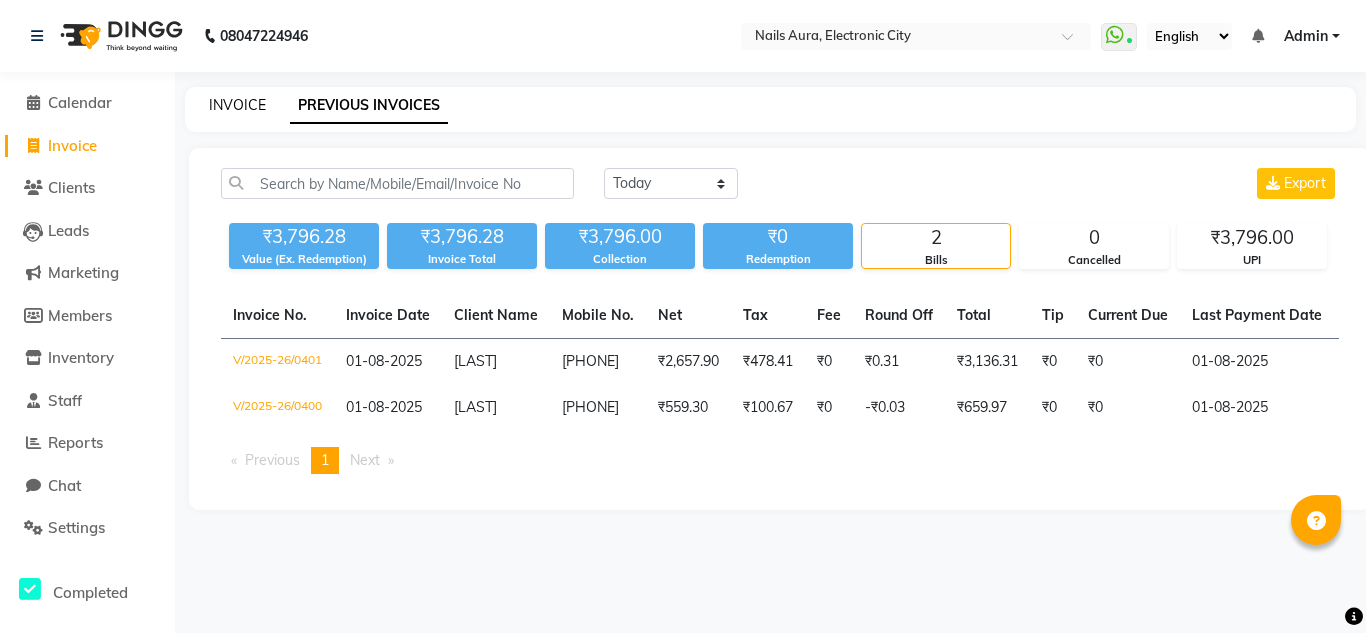 click on "INVOICE" 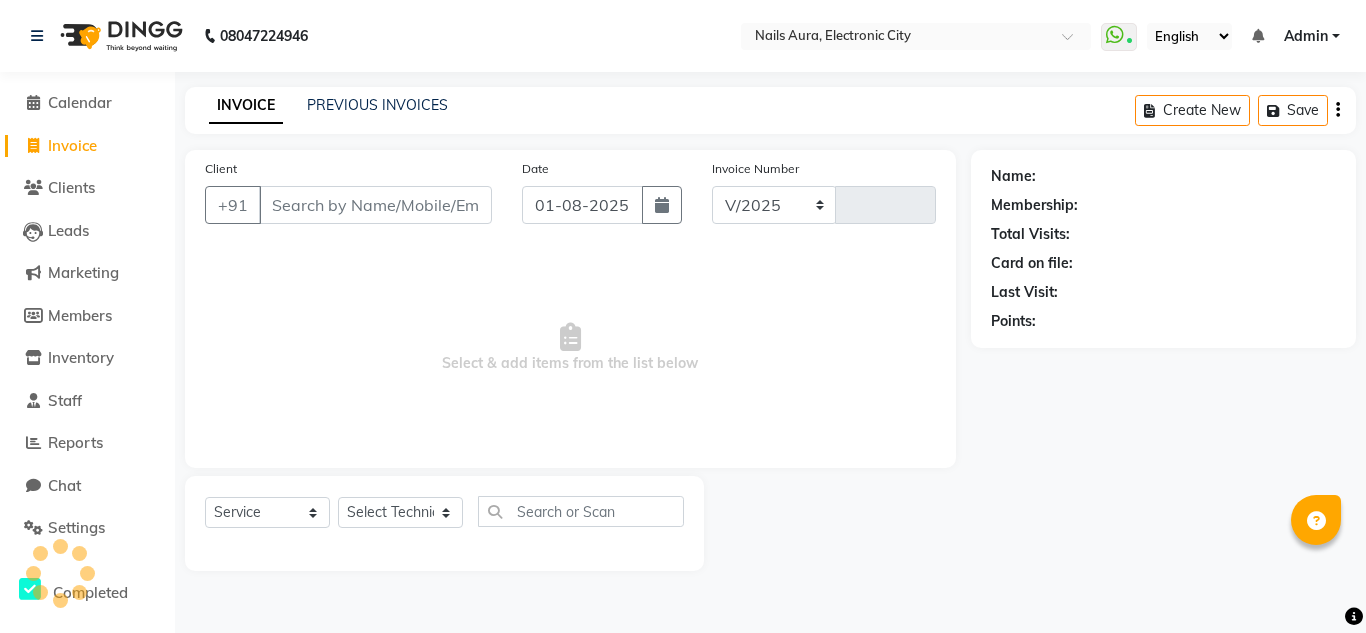 select on "8179" 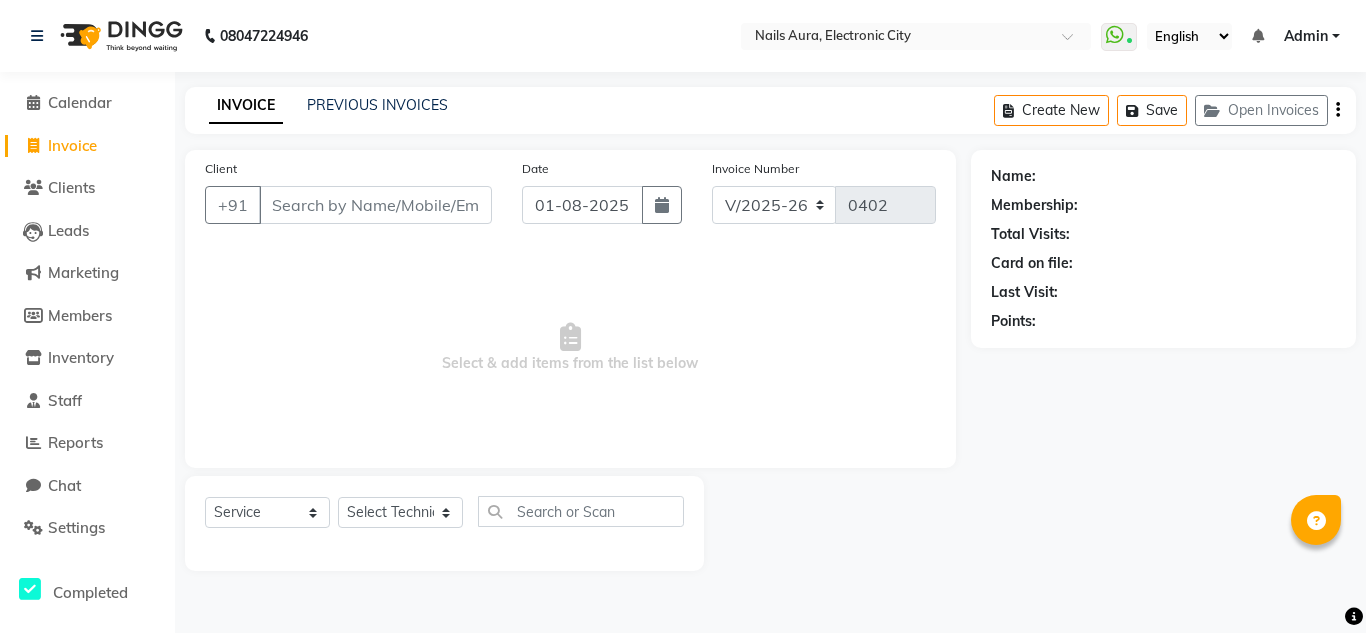 click on "Client" at bounding box center [375, 205] 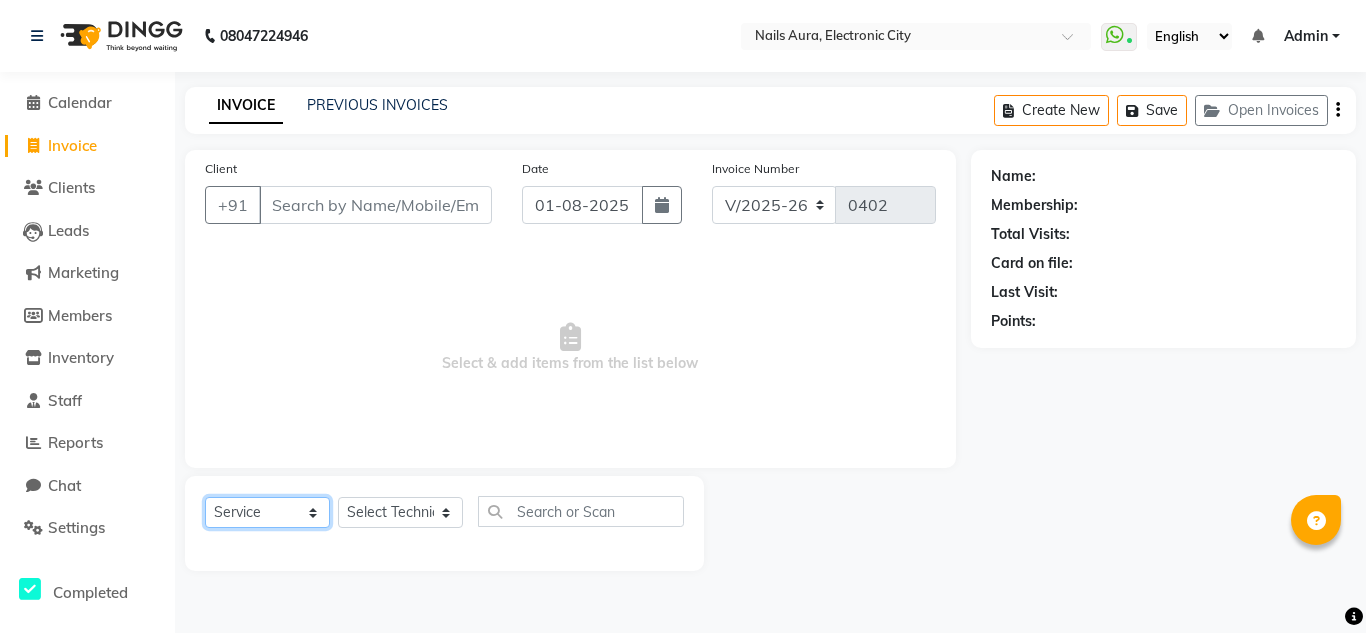 click on "Select  Service  Product  Membership  Package Voucher Prepaid Gift Card" 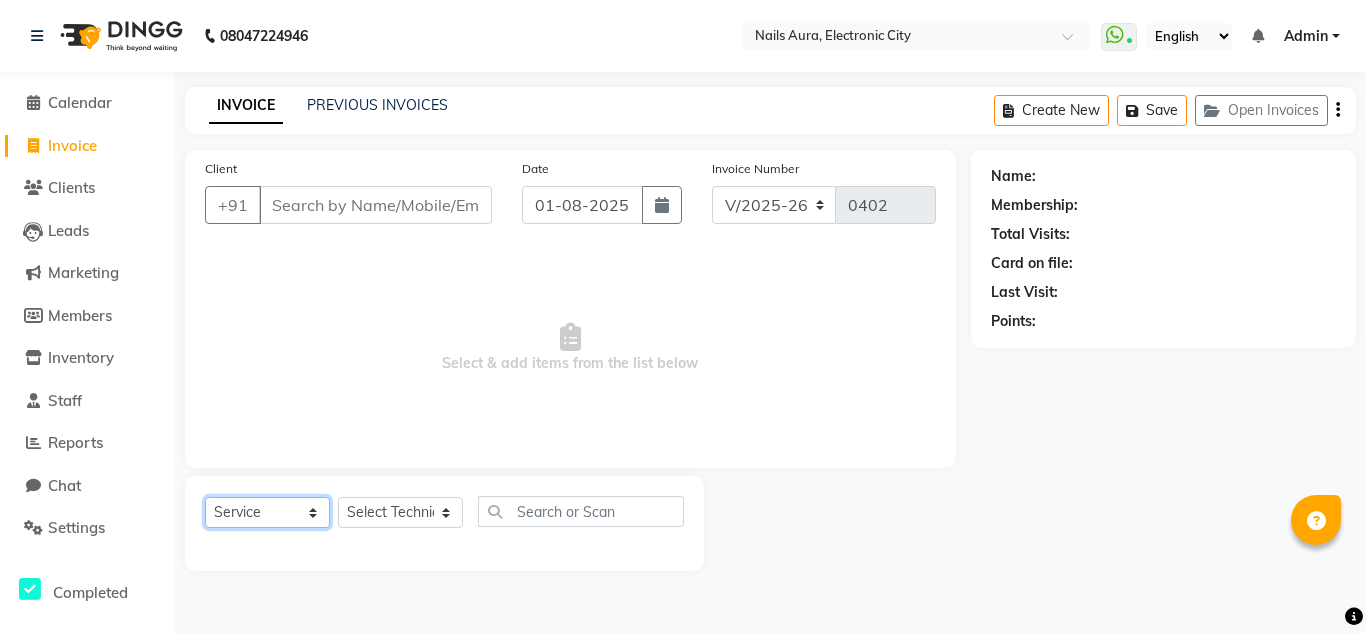 click on "Select  Service  Product  Membership  Package Voucher Prepaid Gift Card" 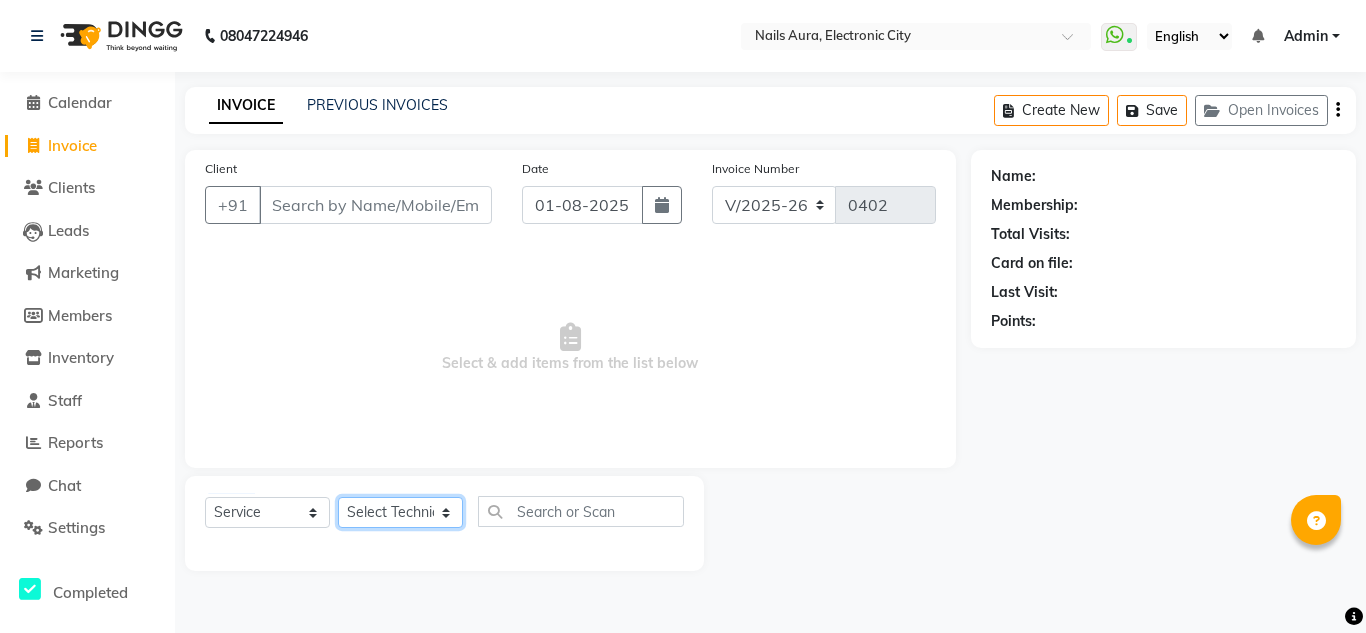 click on "Select Technician Akash Akshay Gulshan Mahi Mayank Munmun Pooja Rashmi [LAST] Rizwana Shaina Varsha Vikram" 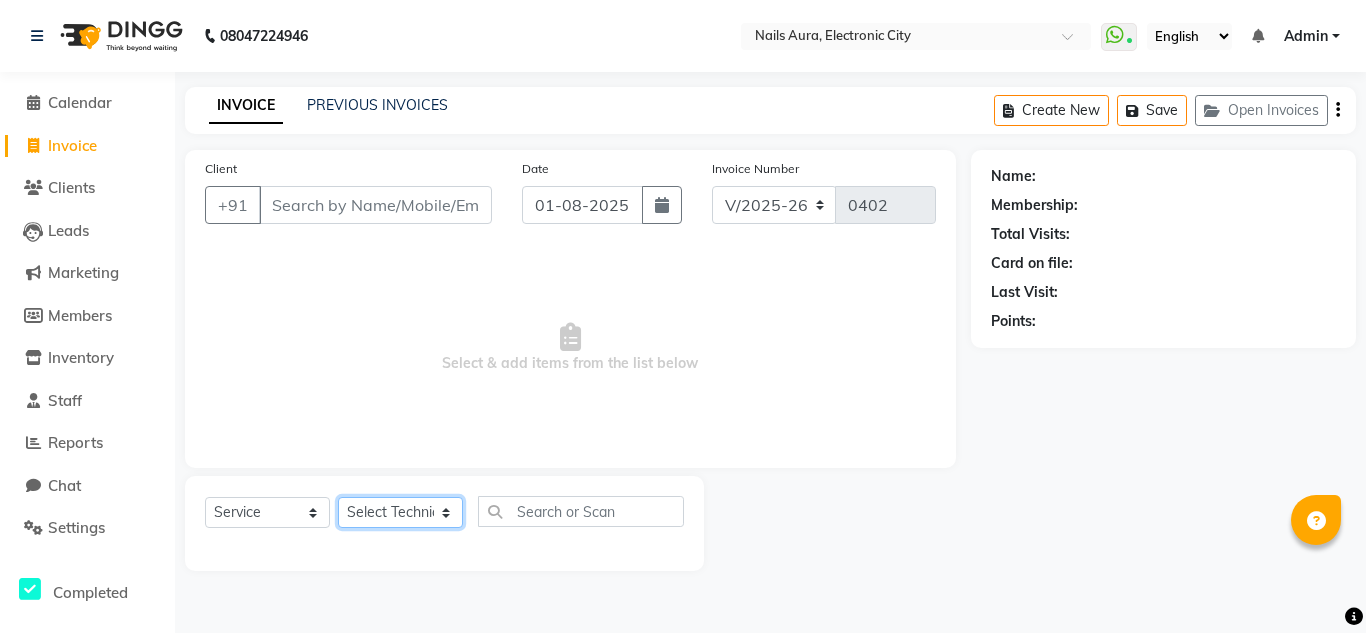 select on "80444" 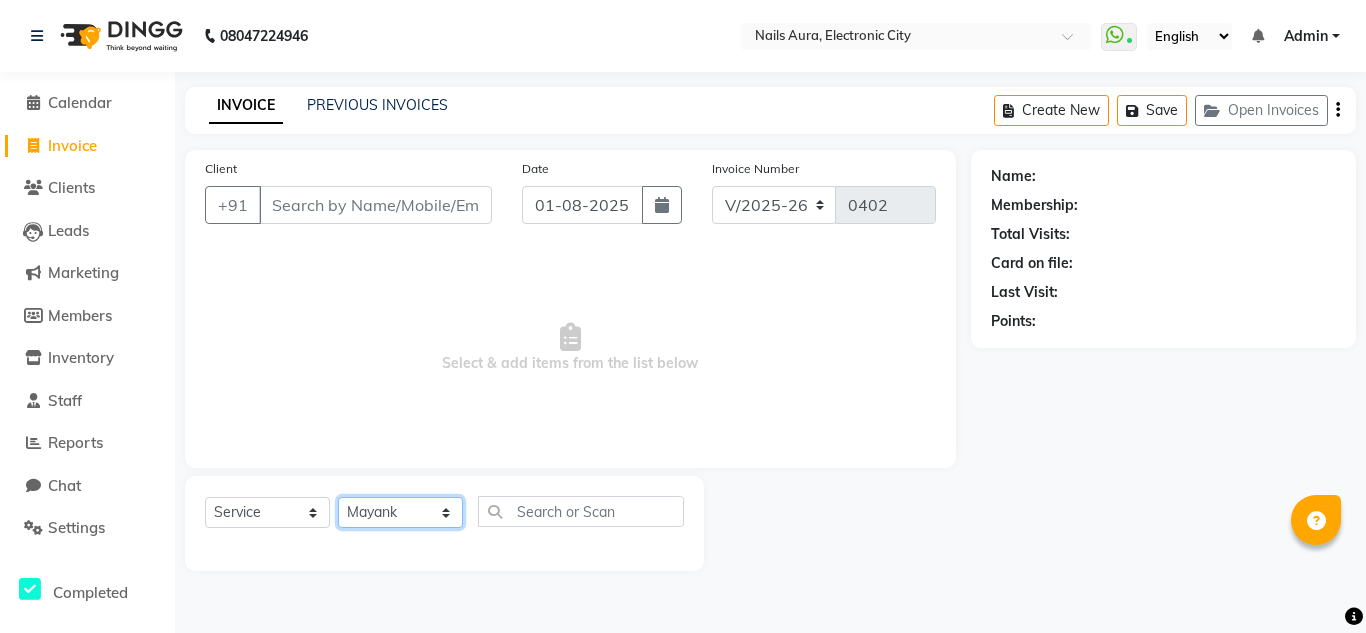 click on "Select Technician Akash Akshay Gulshan Mahi Mayank Munmun Pooja Rashmi [LAST] Rizwana Shaina Varsha Vikram" 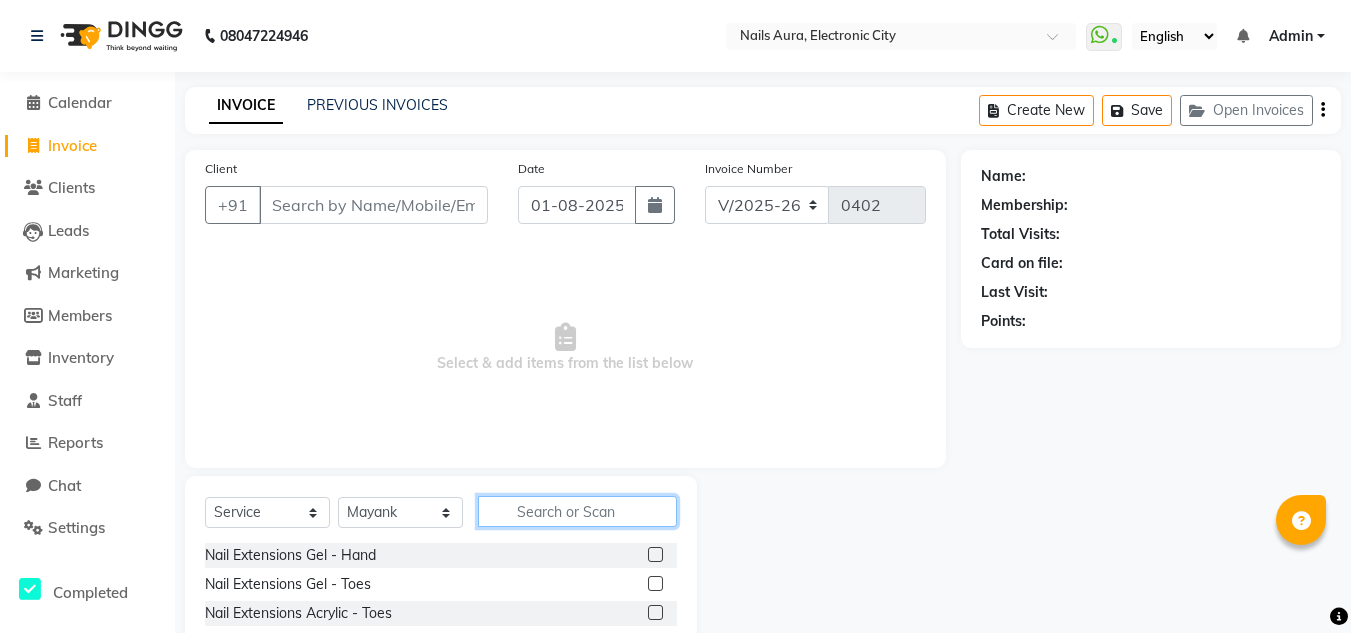 click 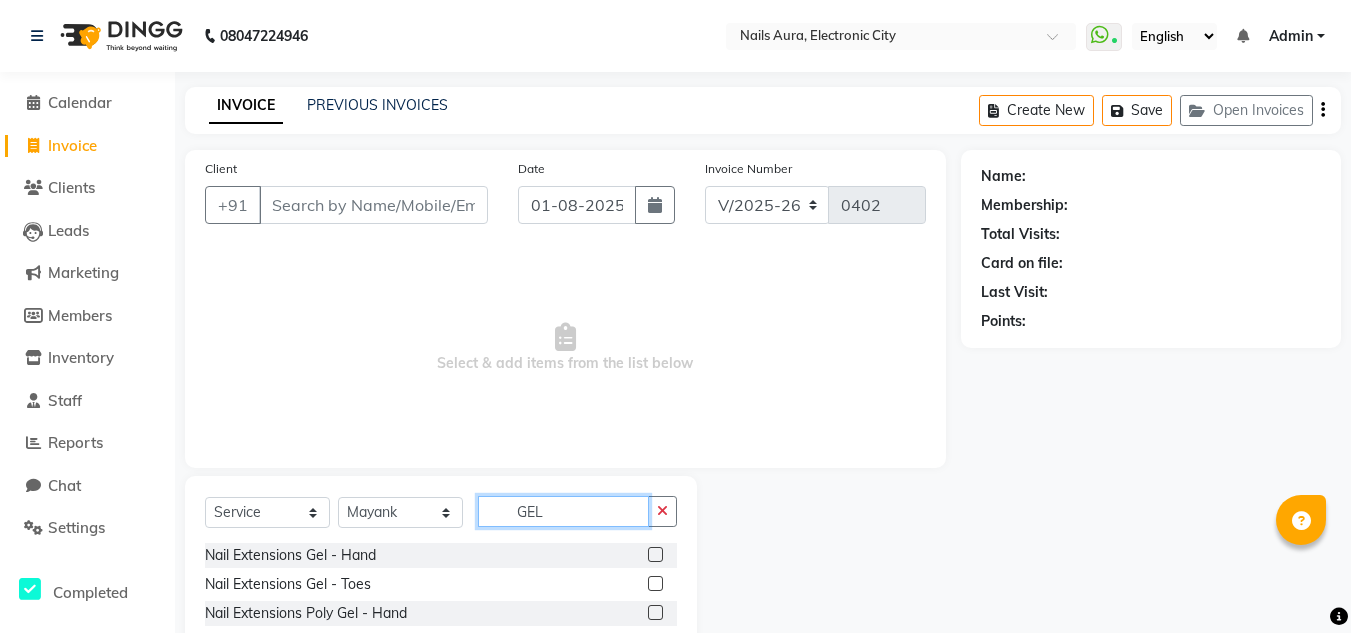 click on "GEL" 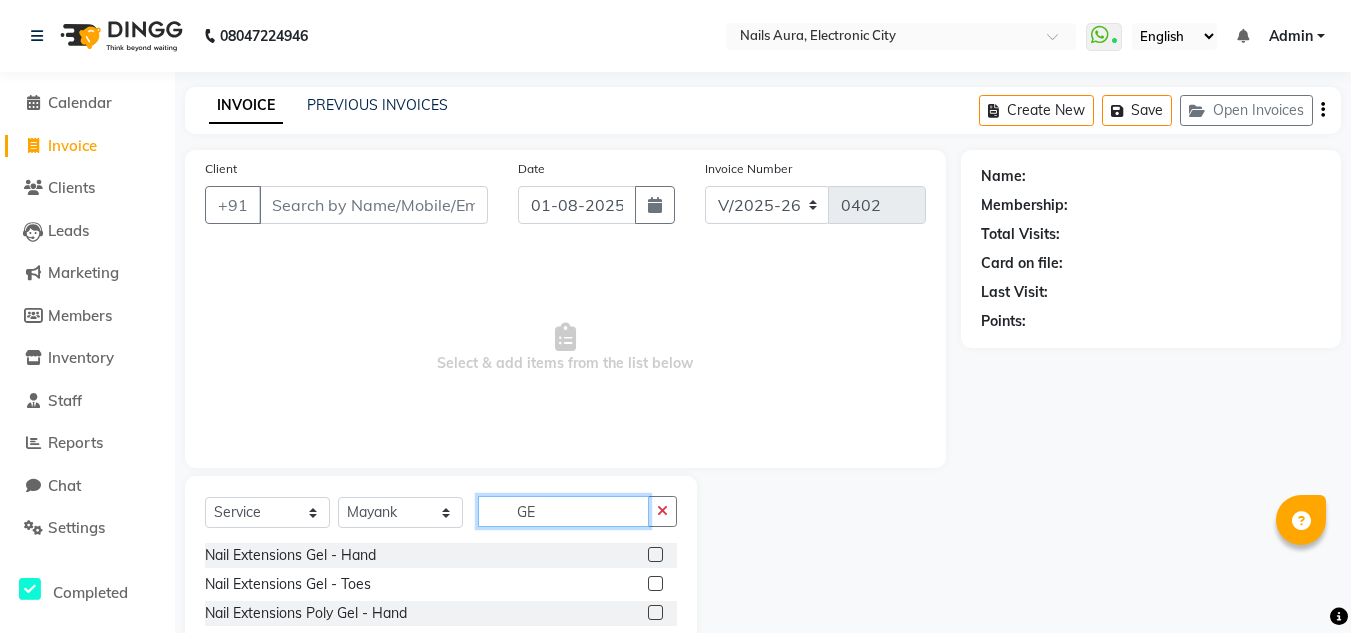 type on "G" 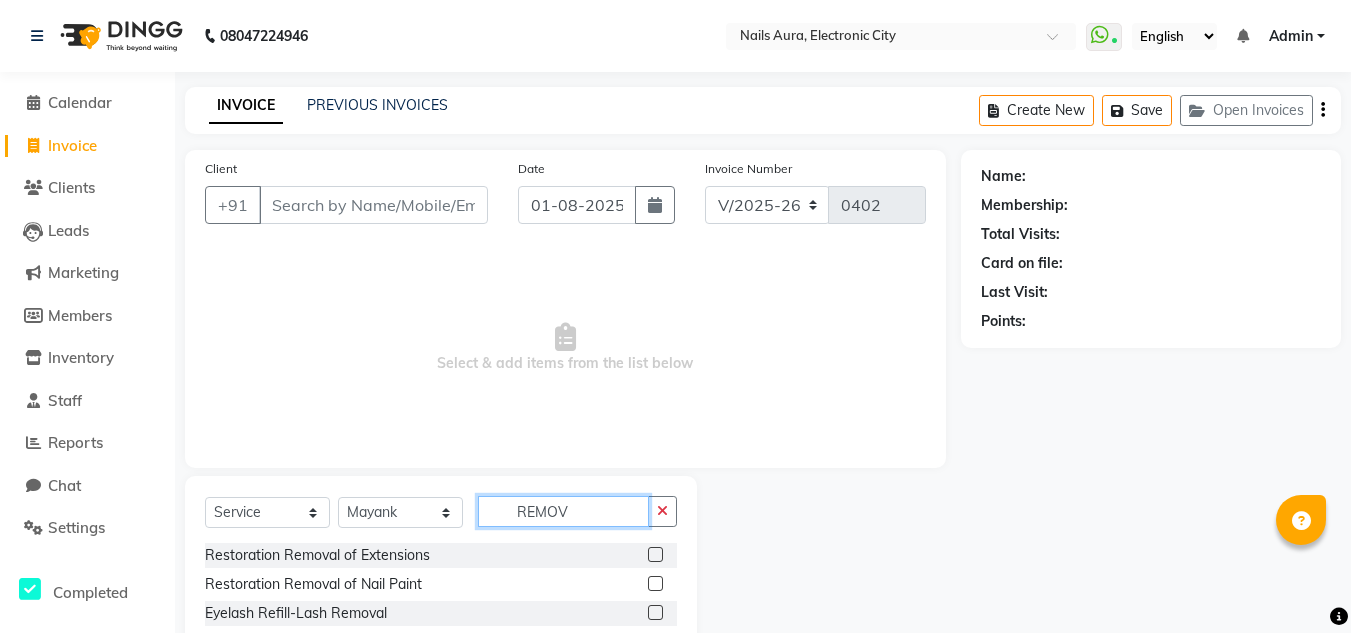 type on "REMOV" 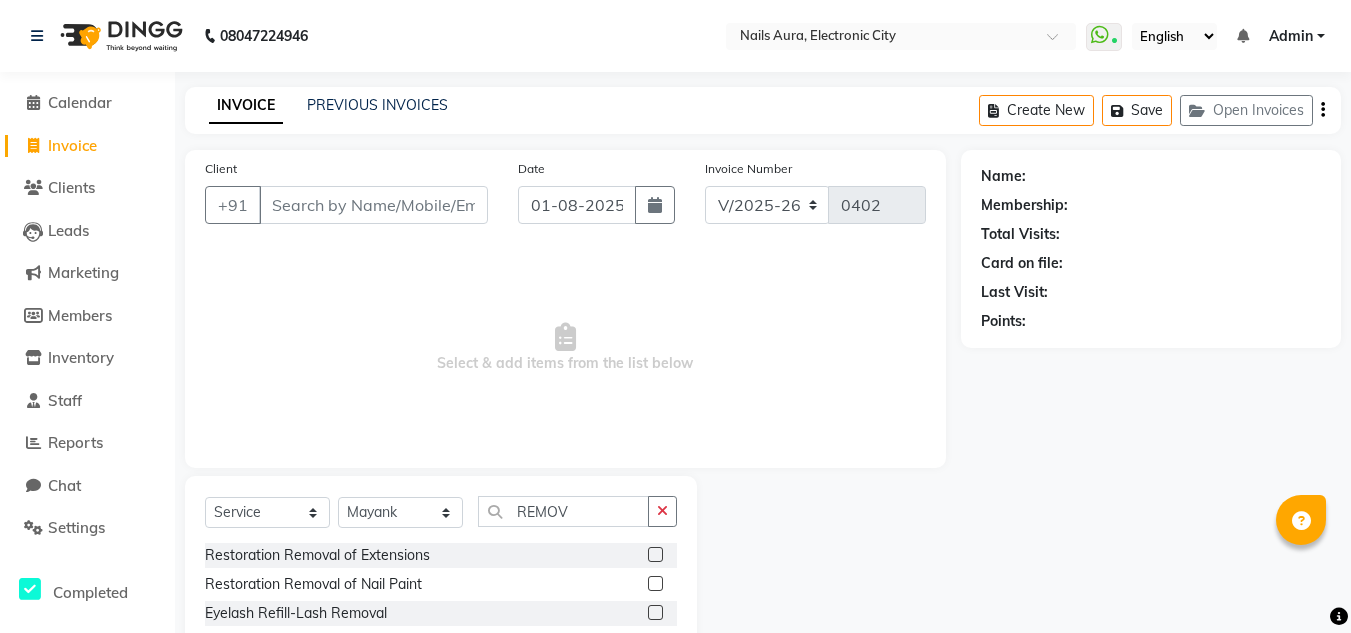 click 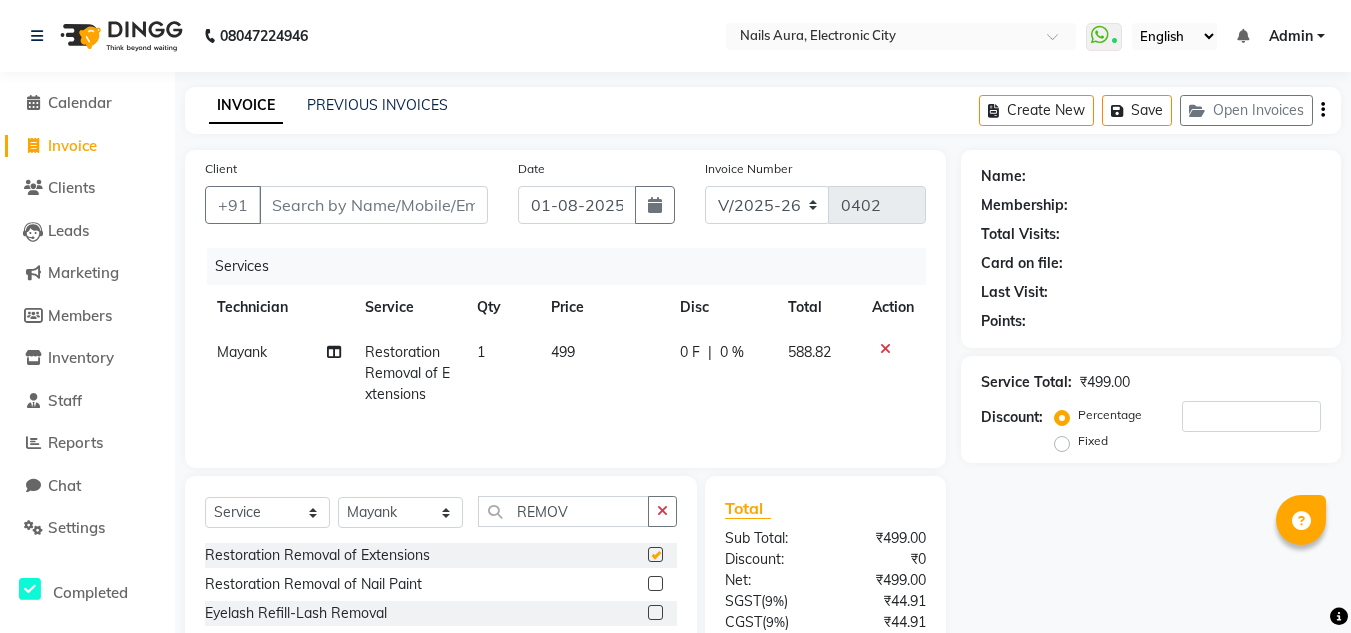 checkbox on "false" 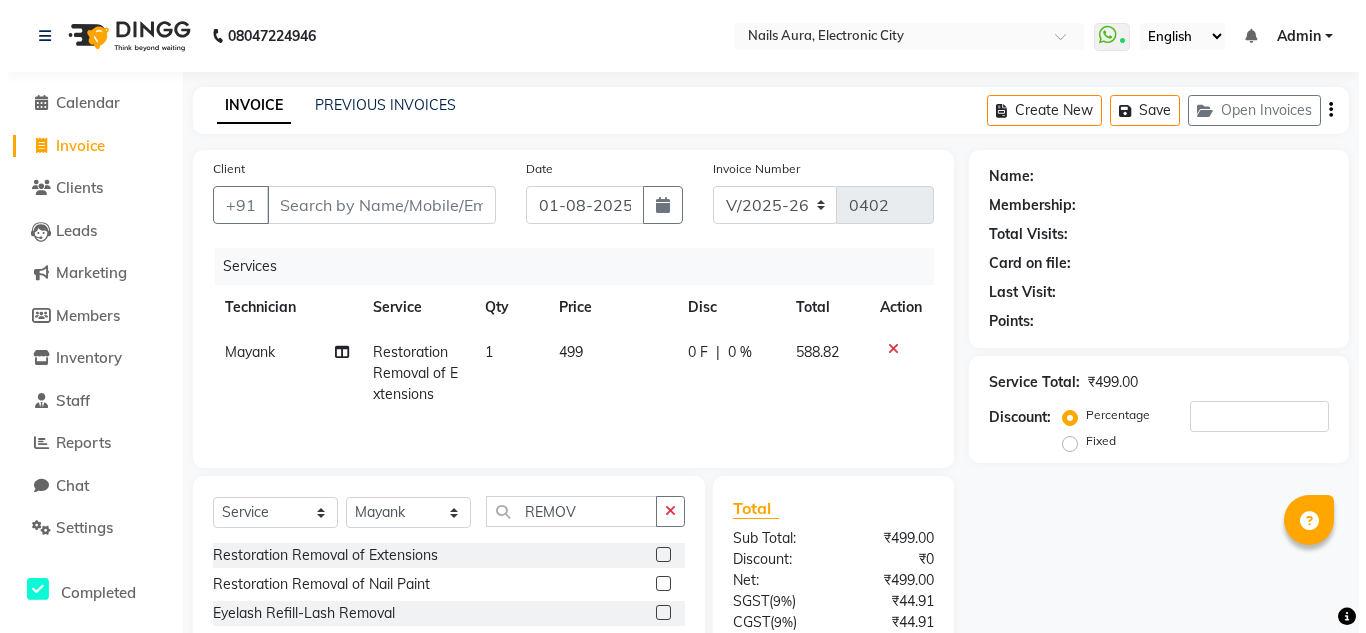 scroll, scrollTop: 188, scrollLeft: 0, axis: vertical 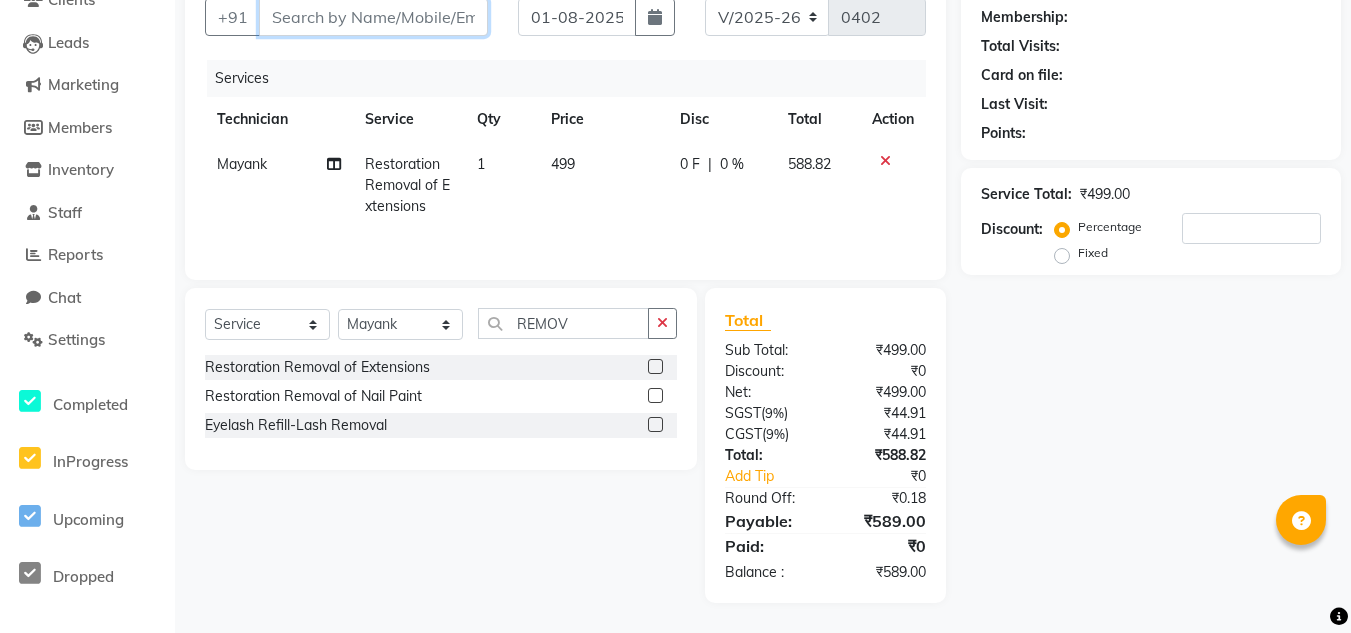 click on "Client" at bounding box center [373, 17] 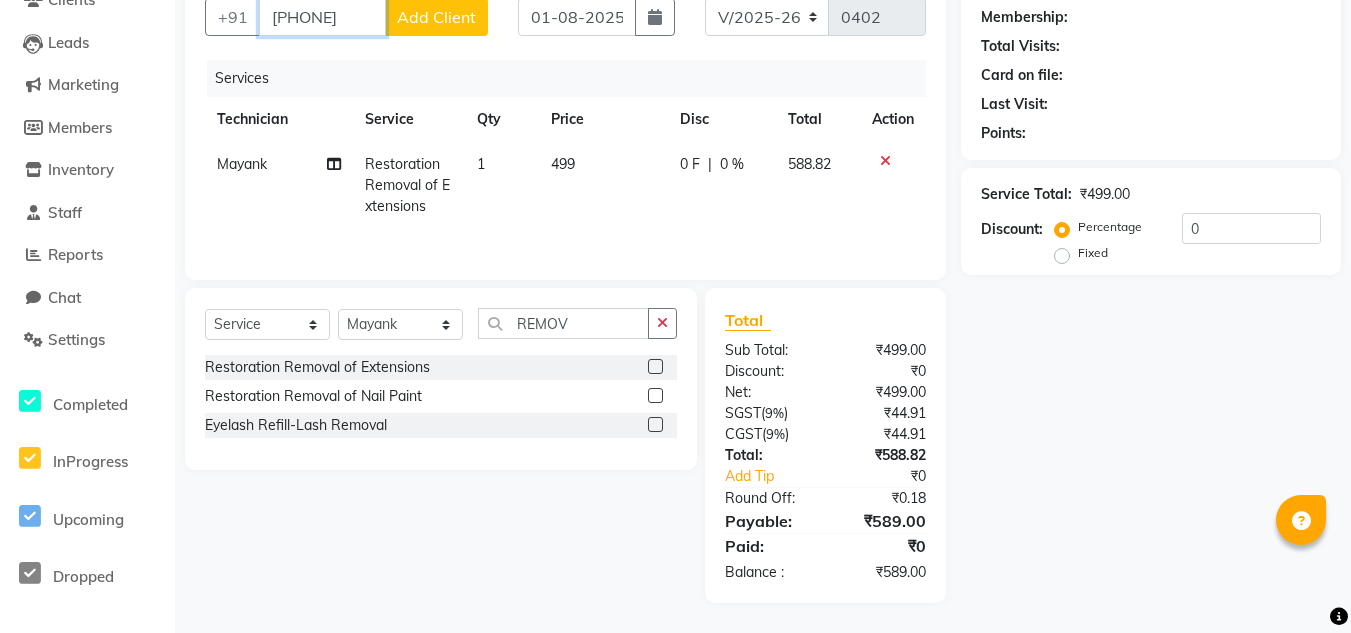 type on "[PHONE]" 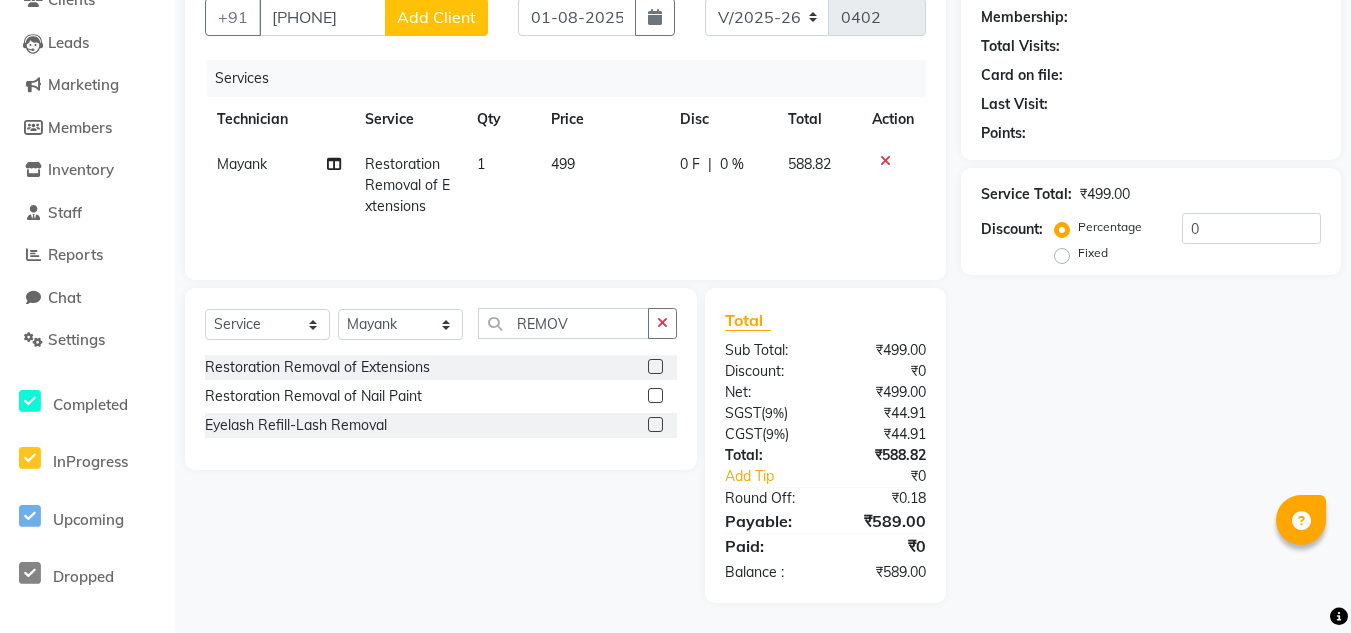 click on "Add Client" 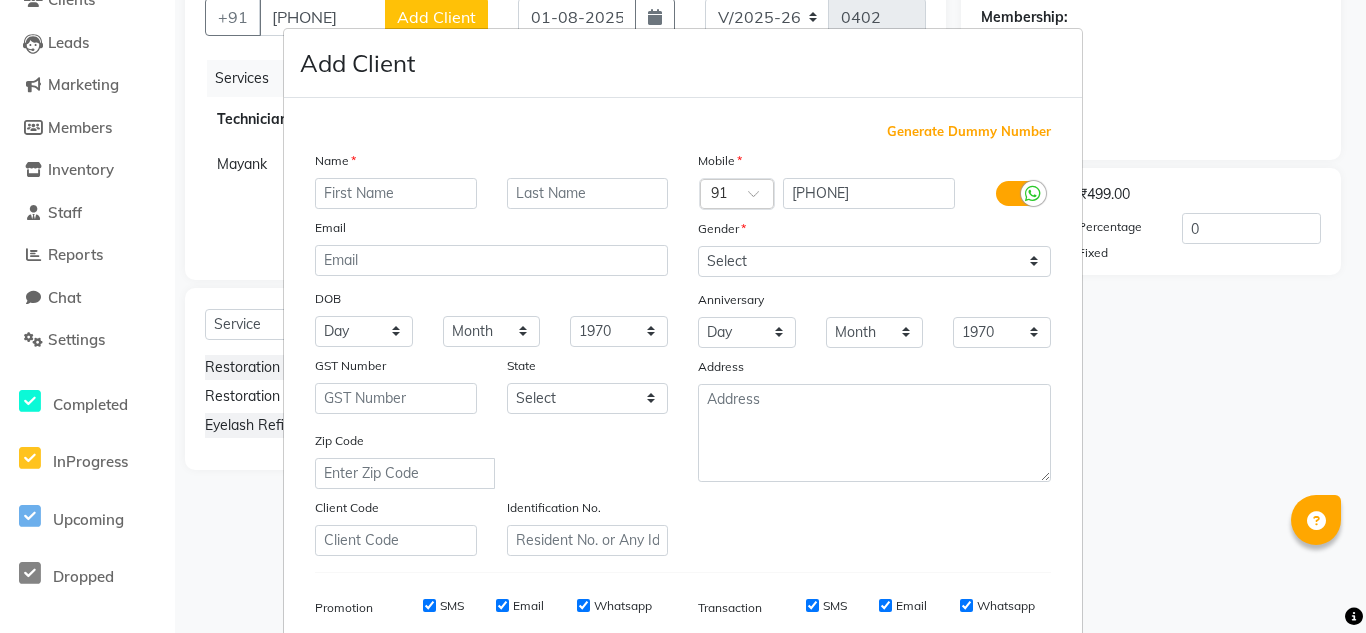 click at bounding box center (396, 193) 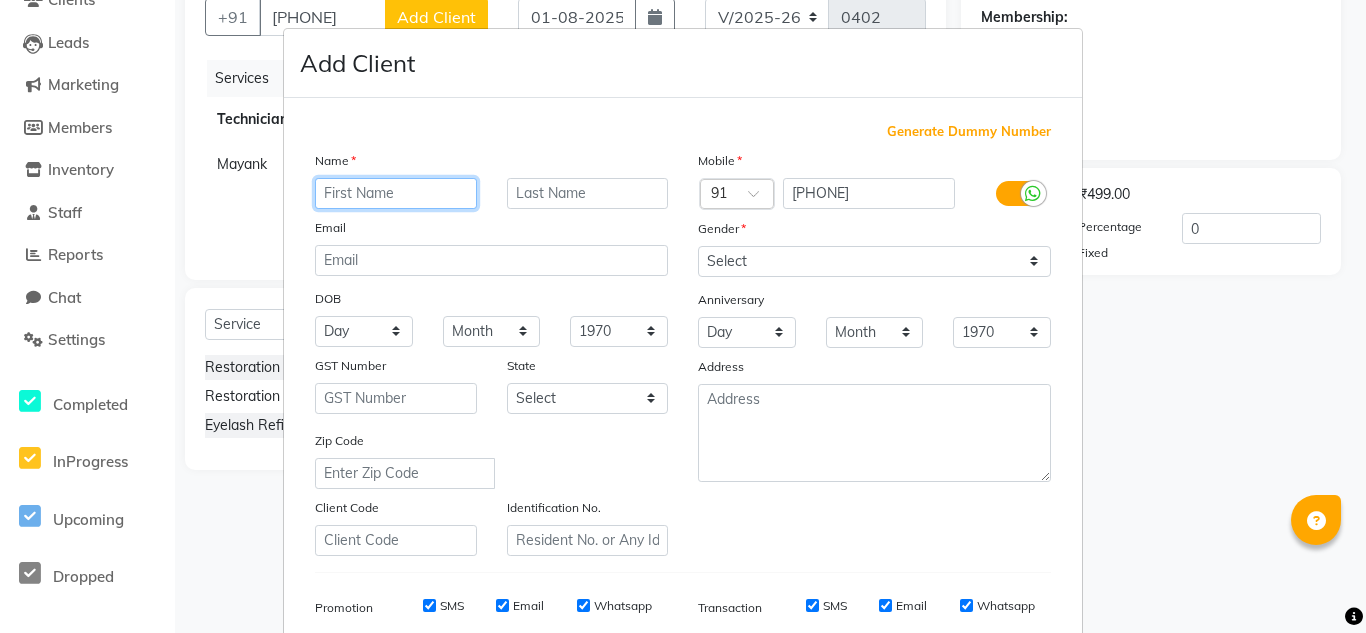 click at bounding box center [396, 193] 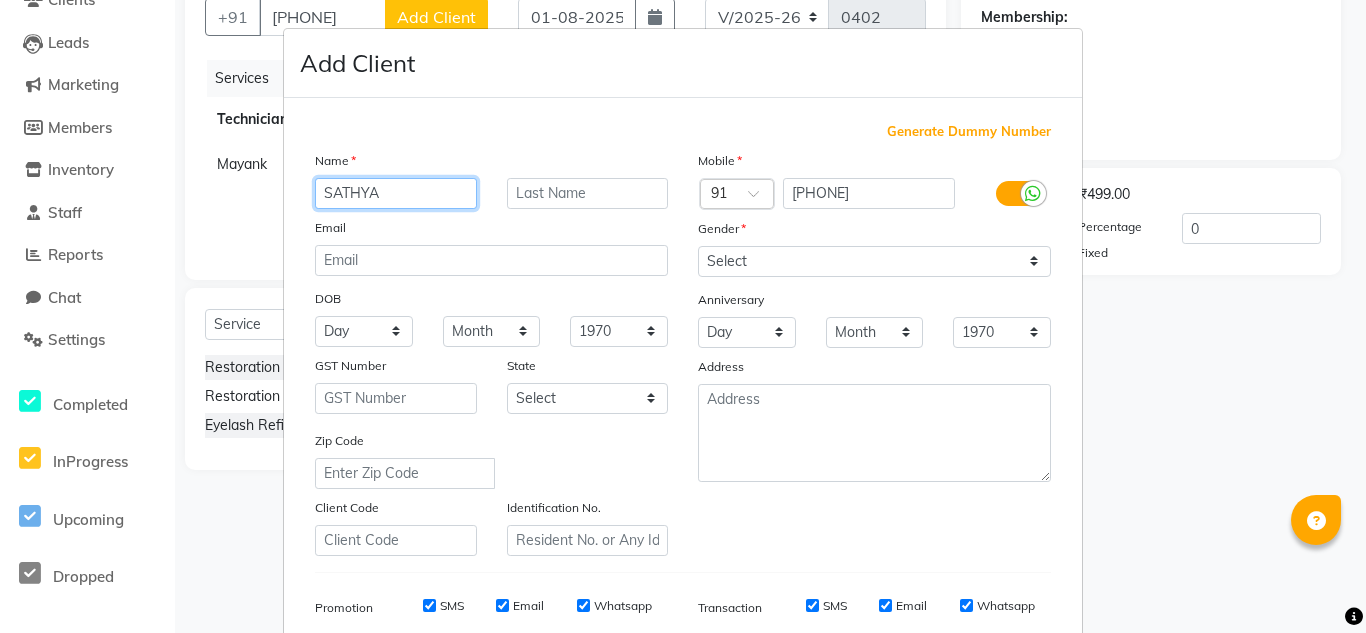 type on "SATHYA" 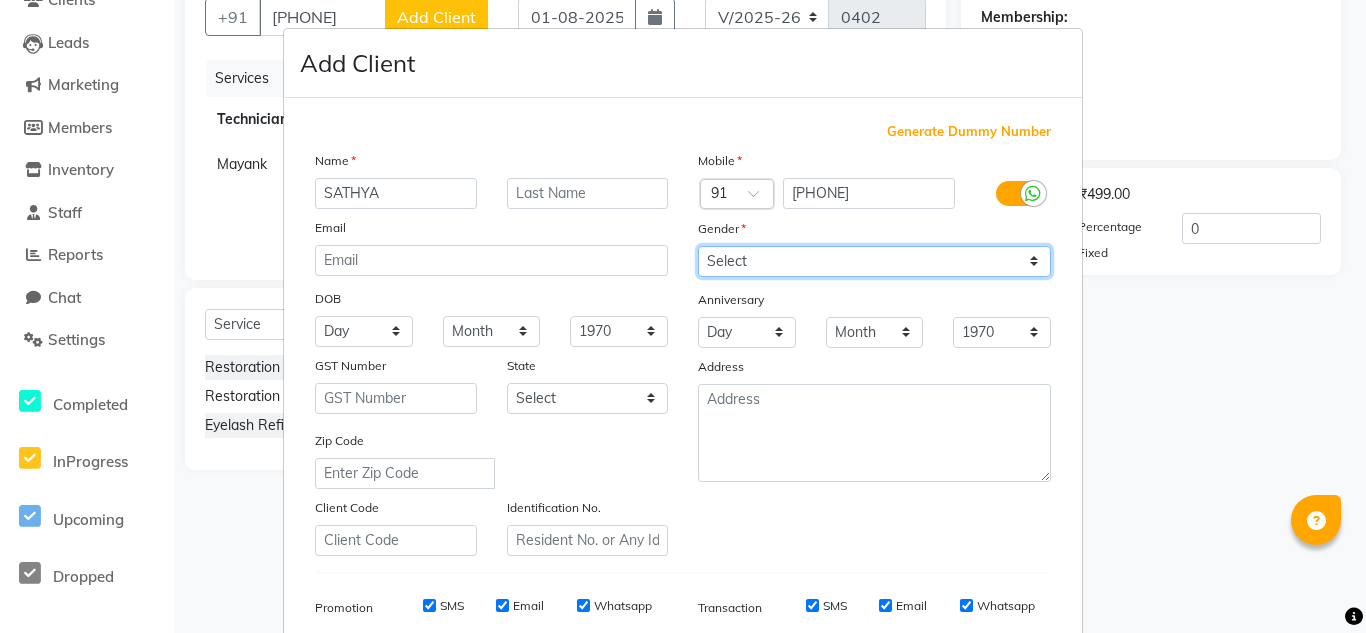 click on "Select Male Female Other Prefer Not To Say" at bounding box center (874, 261) 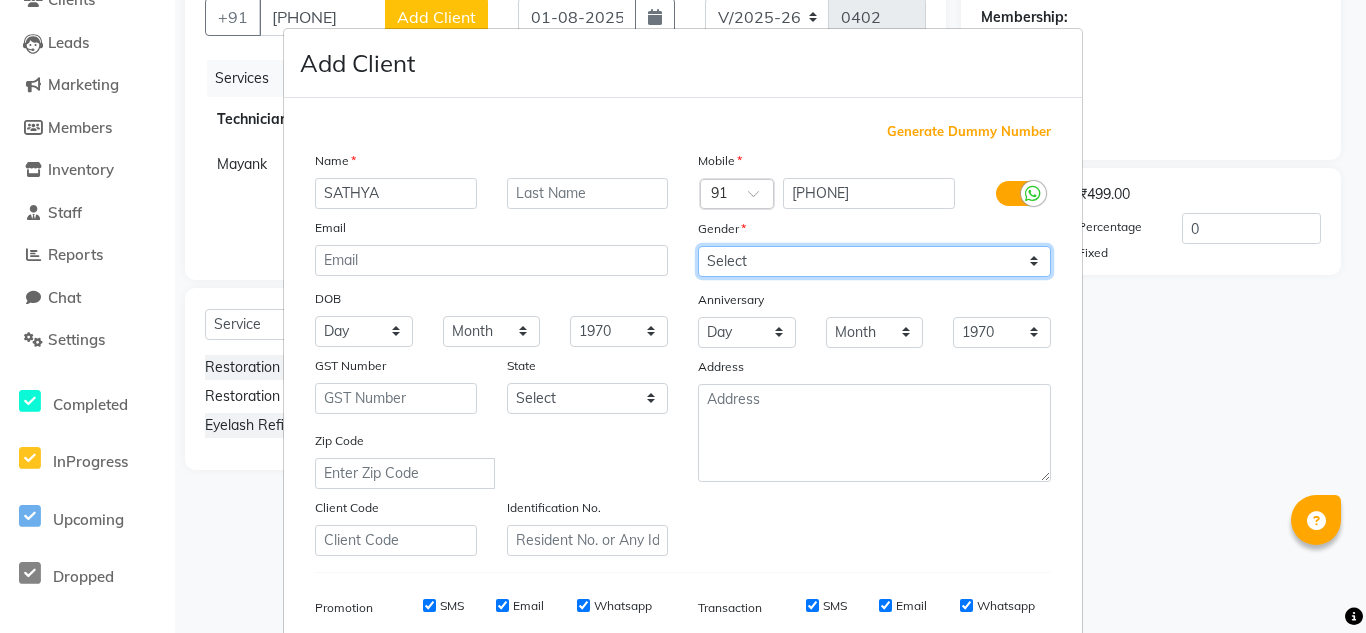 select on "female" 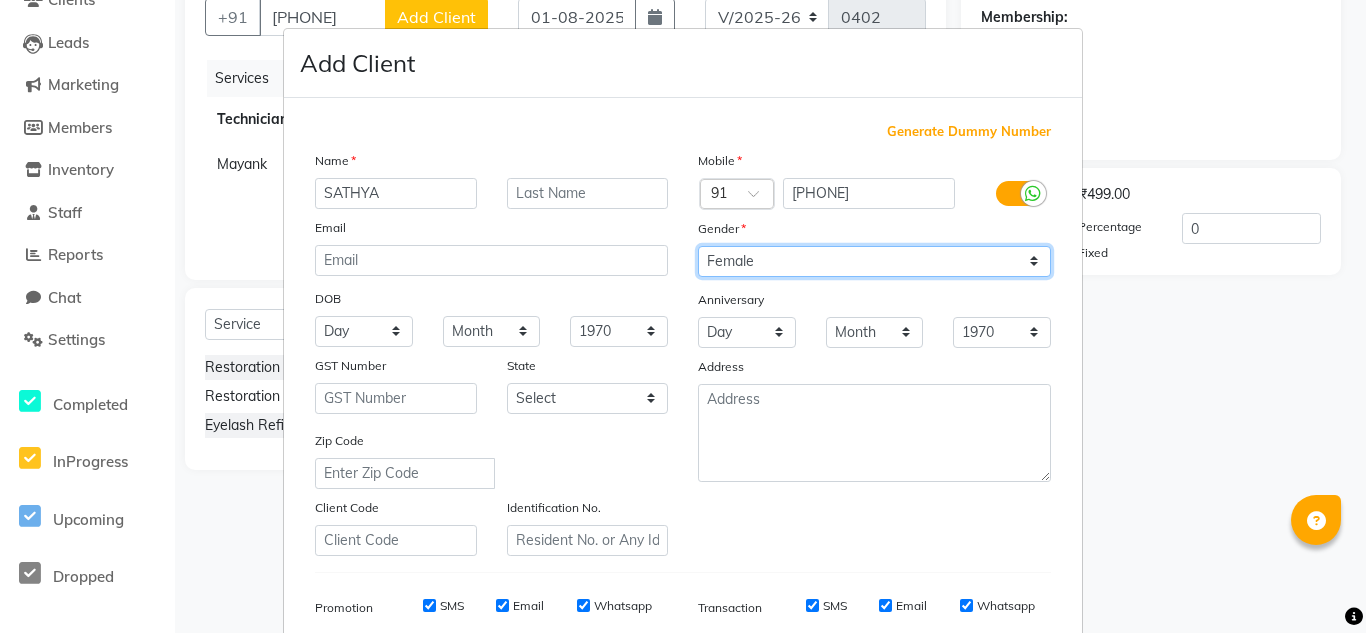 click on "Select Male Female Other Prefer Not To Say" at bounding box center [874, 261] 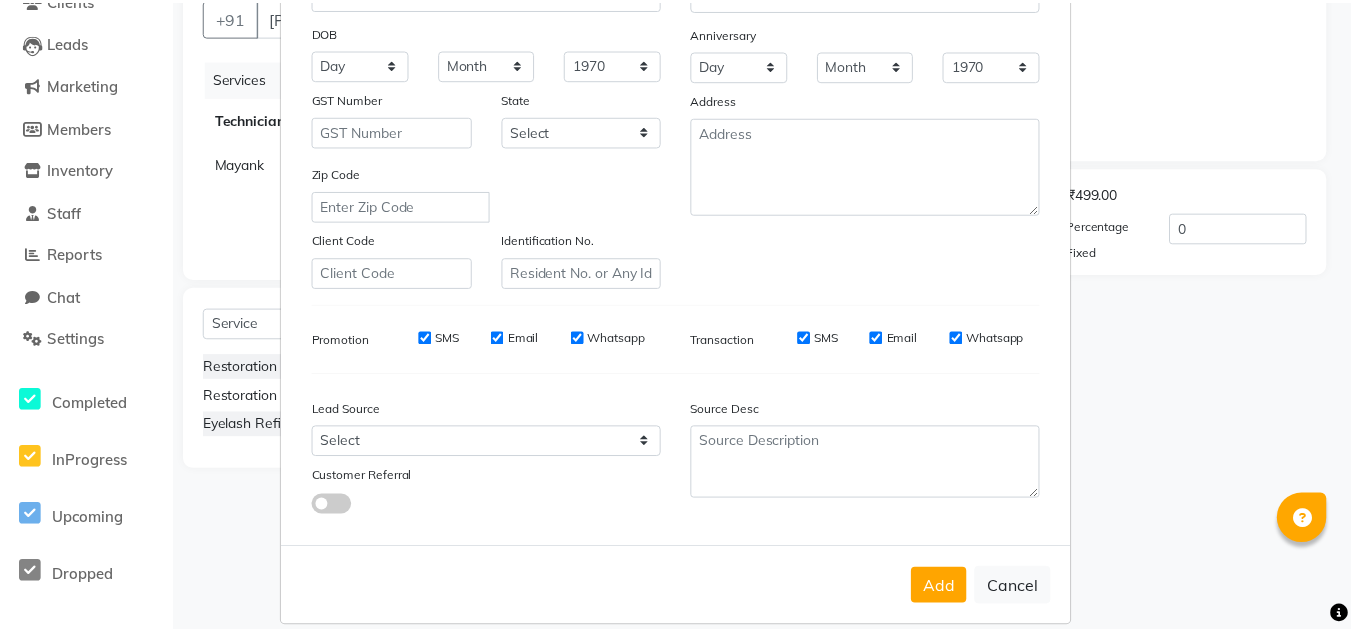 scroll, scrollTop: 290, scrollLeft: 0, axis: vertical 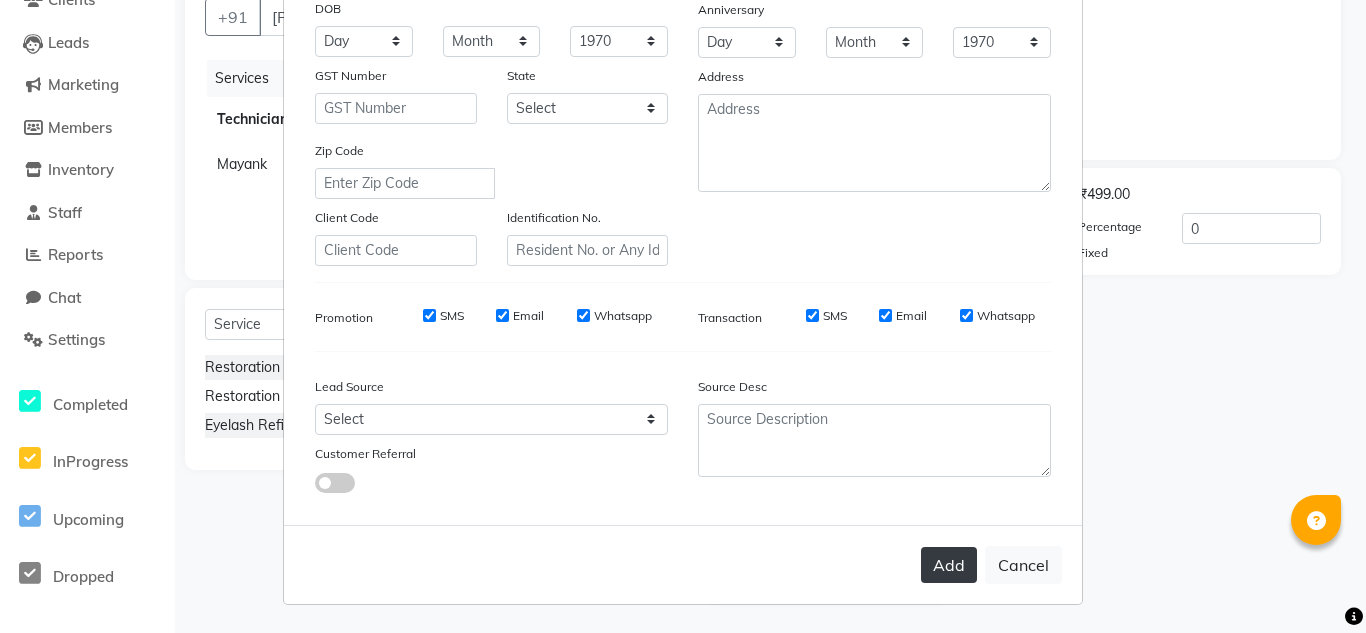 click on "Add" at bounding box center (949, 565) 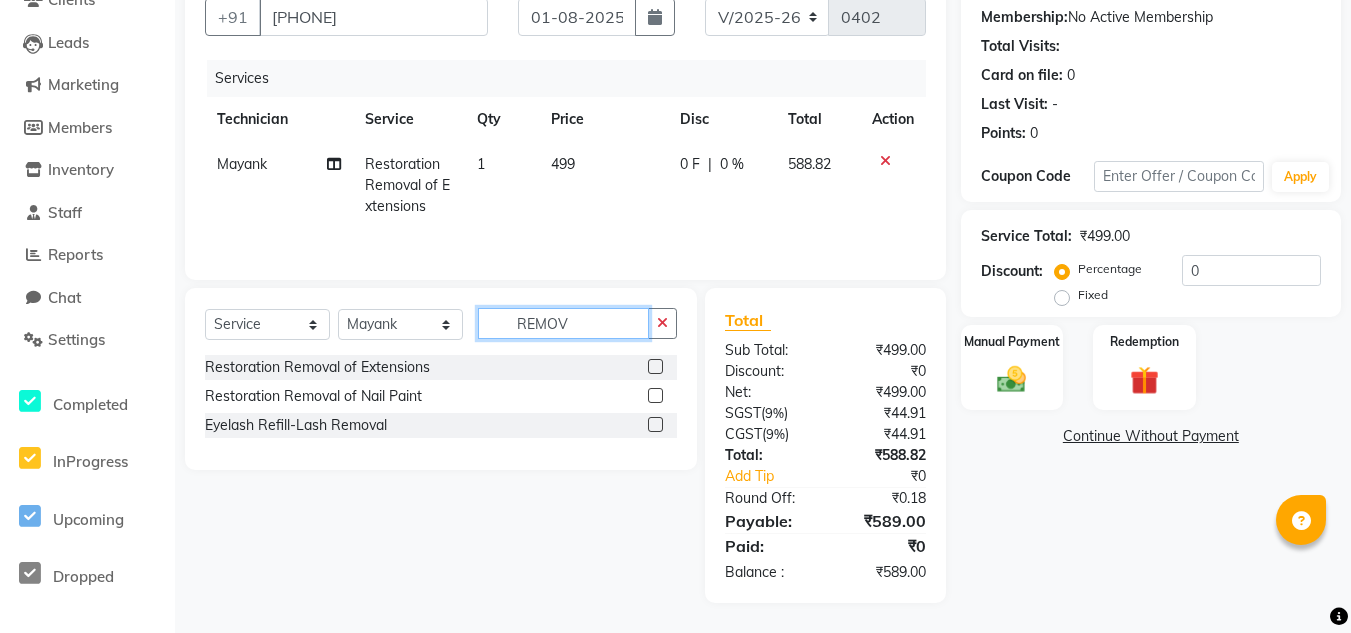 click on "REMOV" 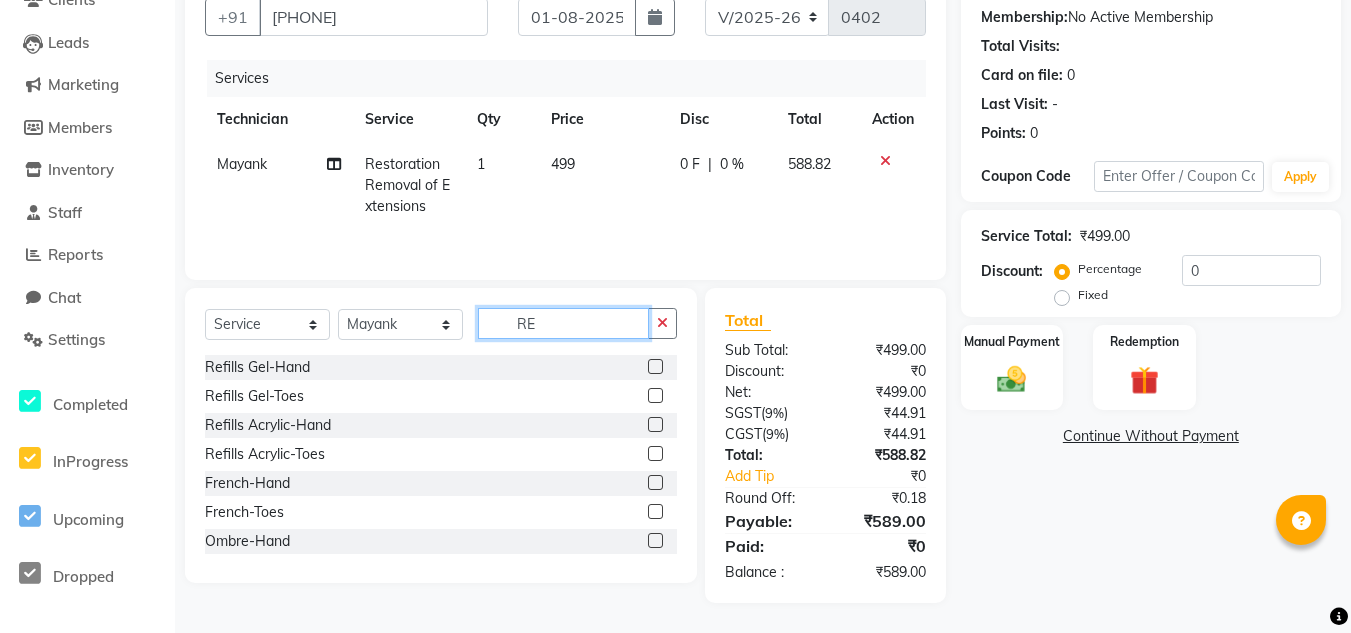 type on "R" 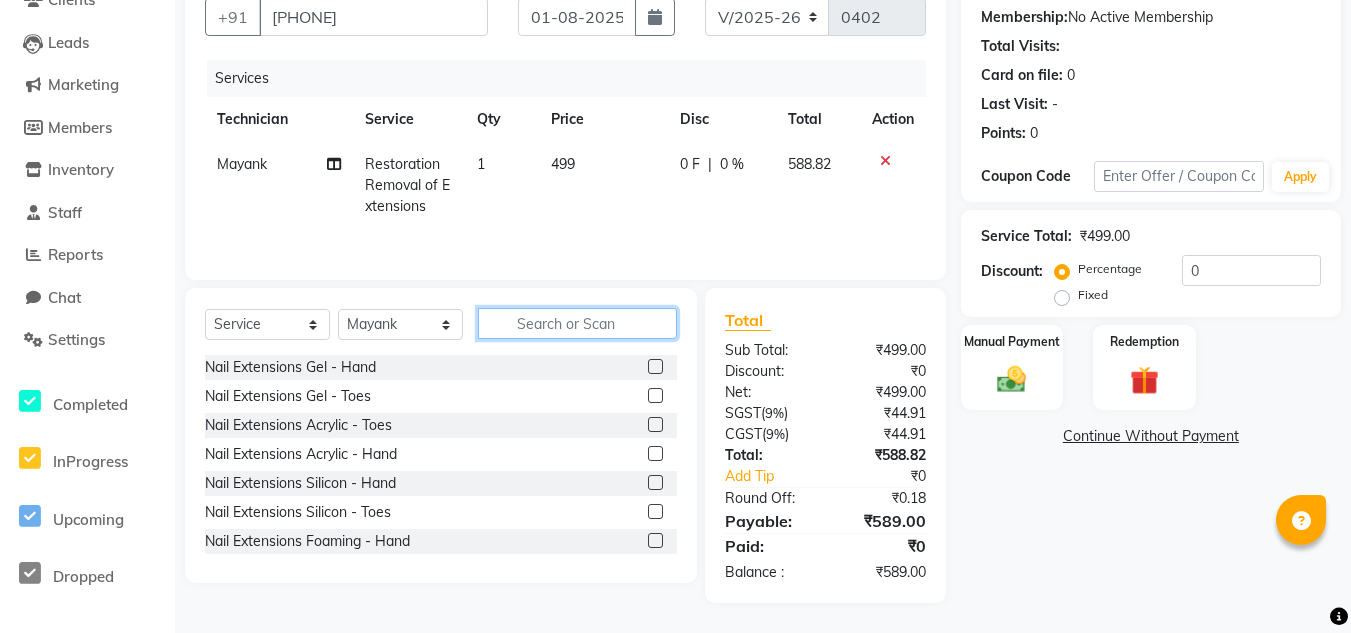 type 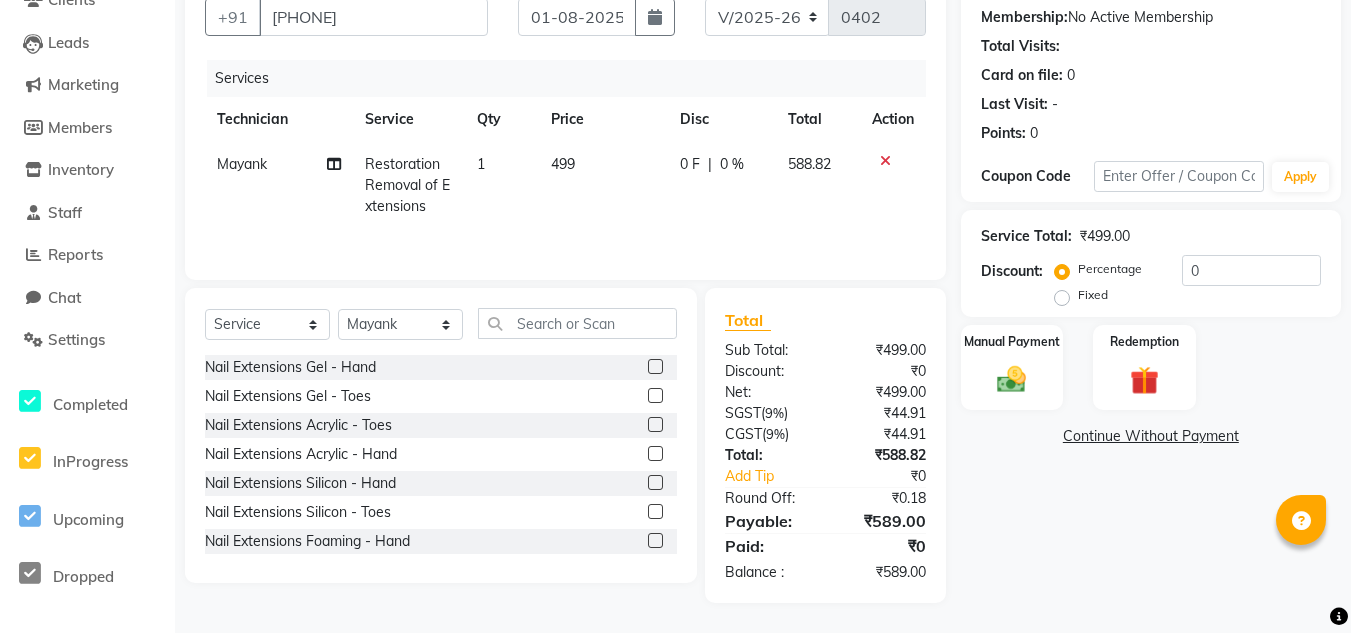 click on "499" 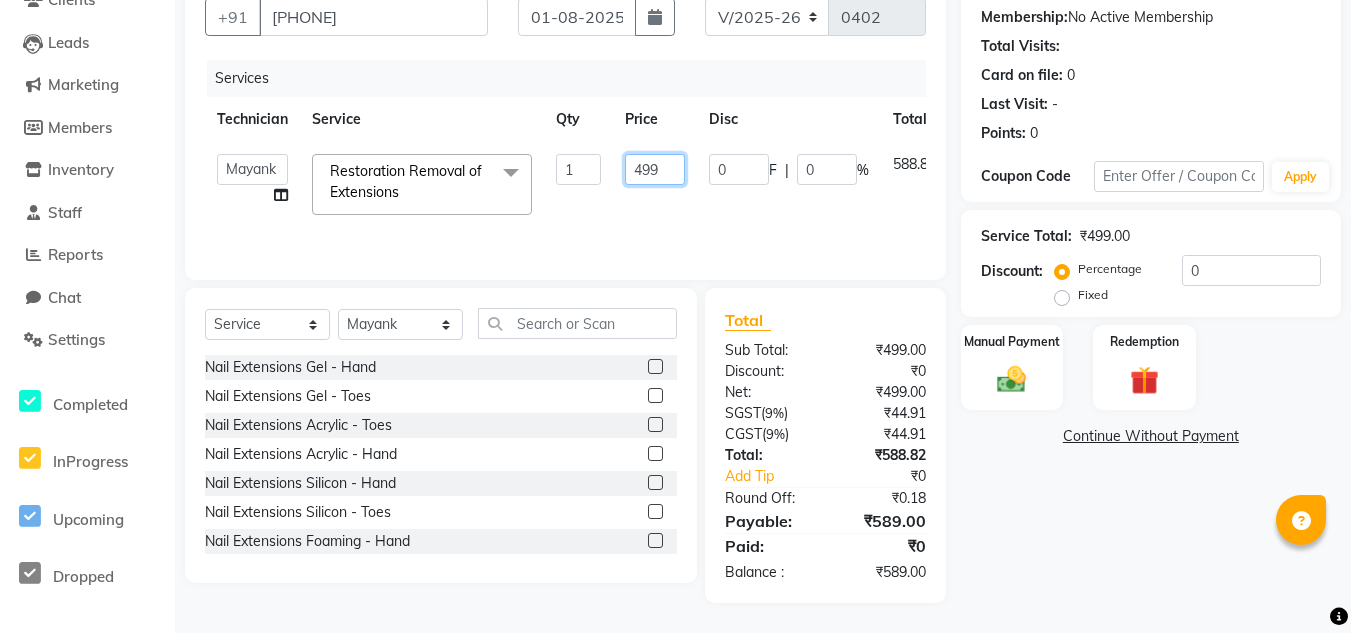 click on "499" 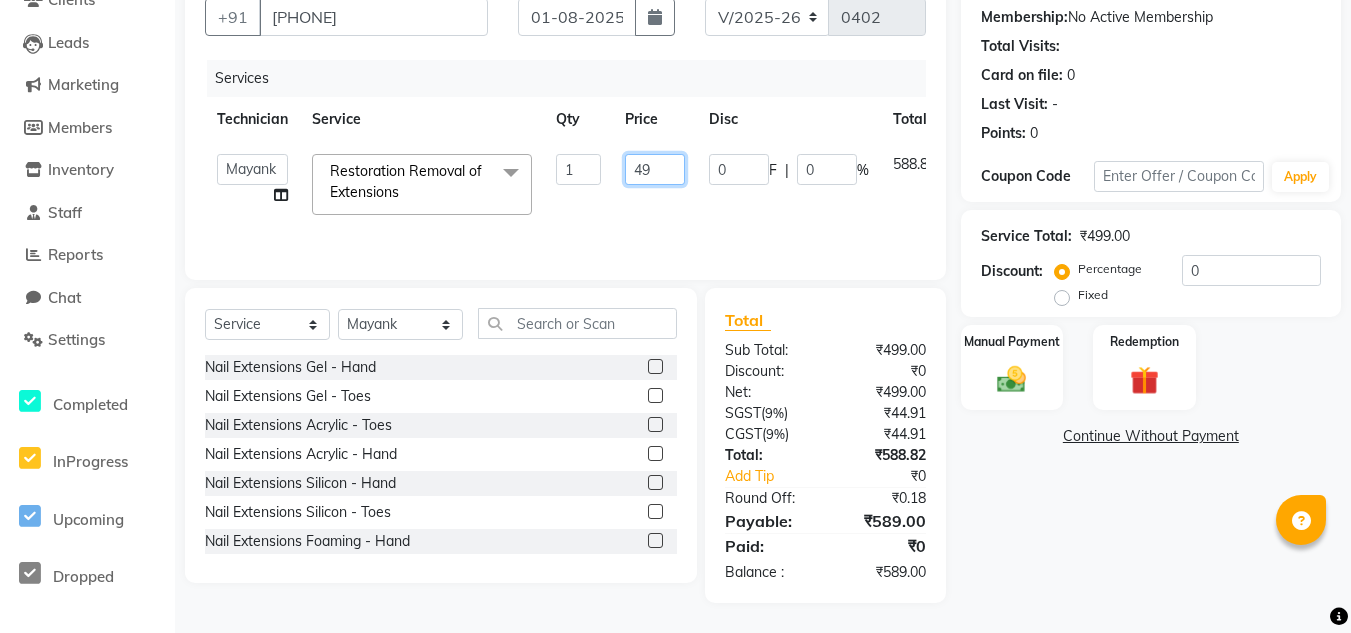 type on "4" 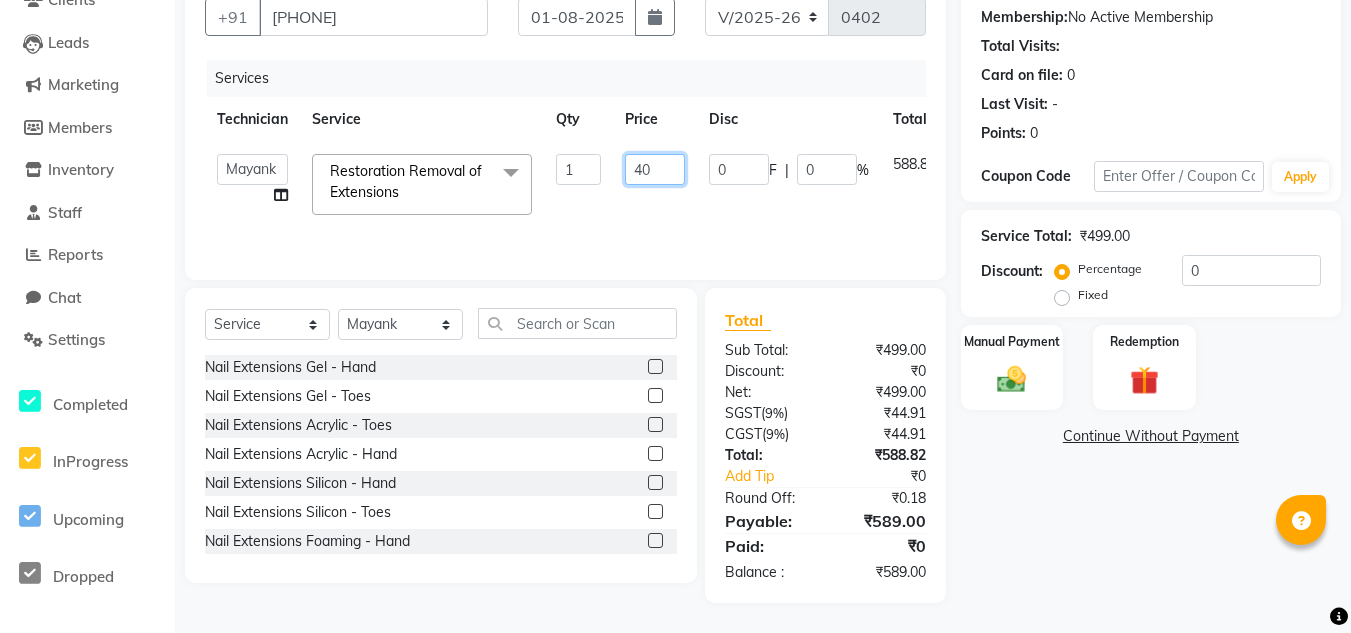 type on "400" 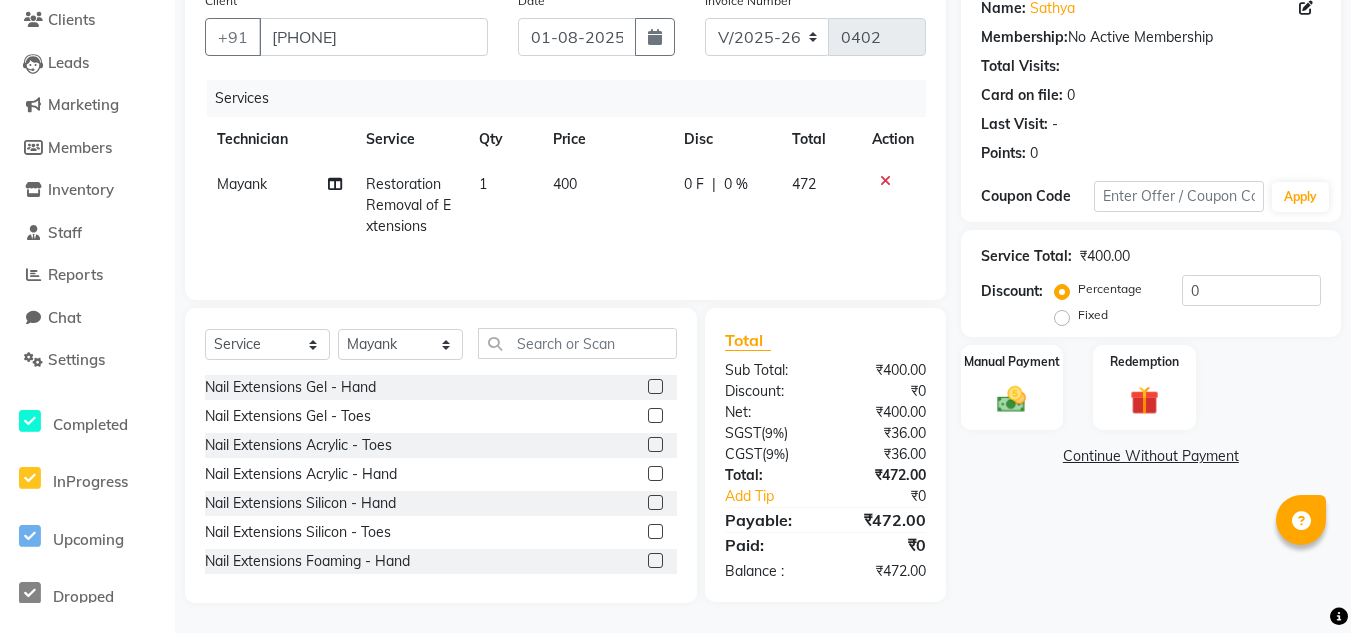 scroll, scrollTop: 168, scrollLeft: 0, axis: vertical 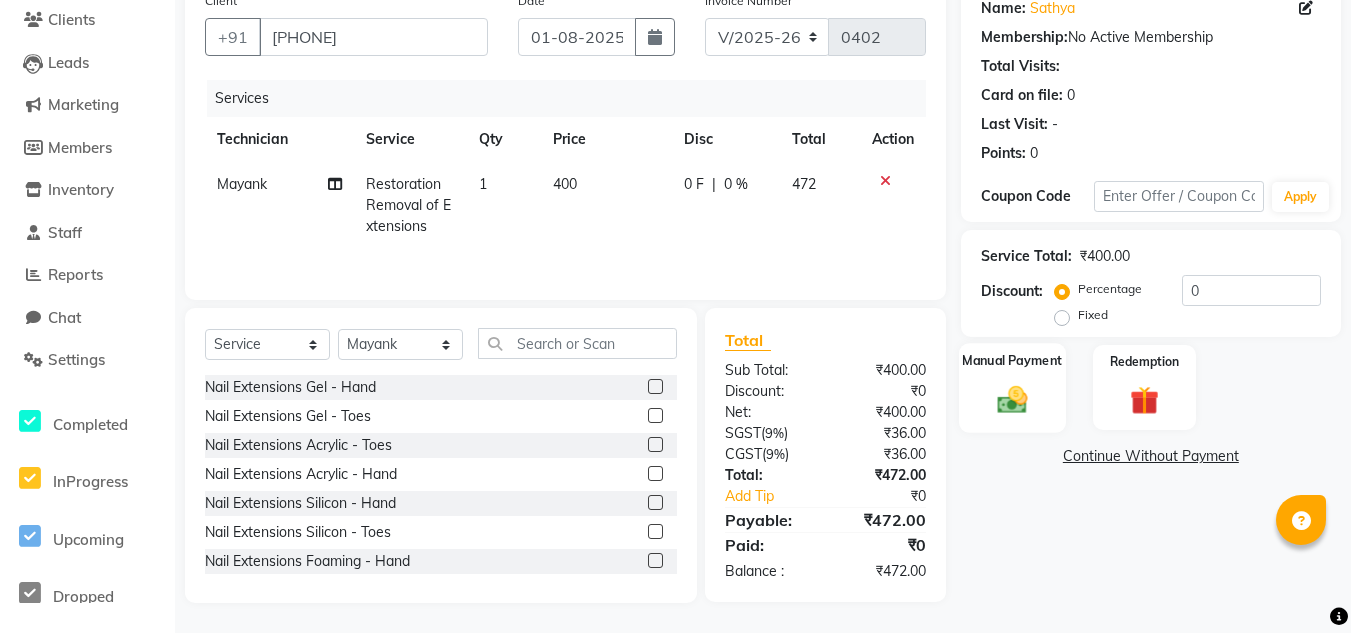 click 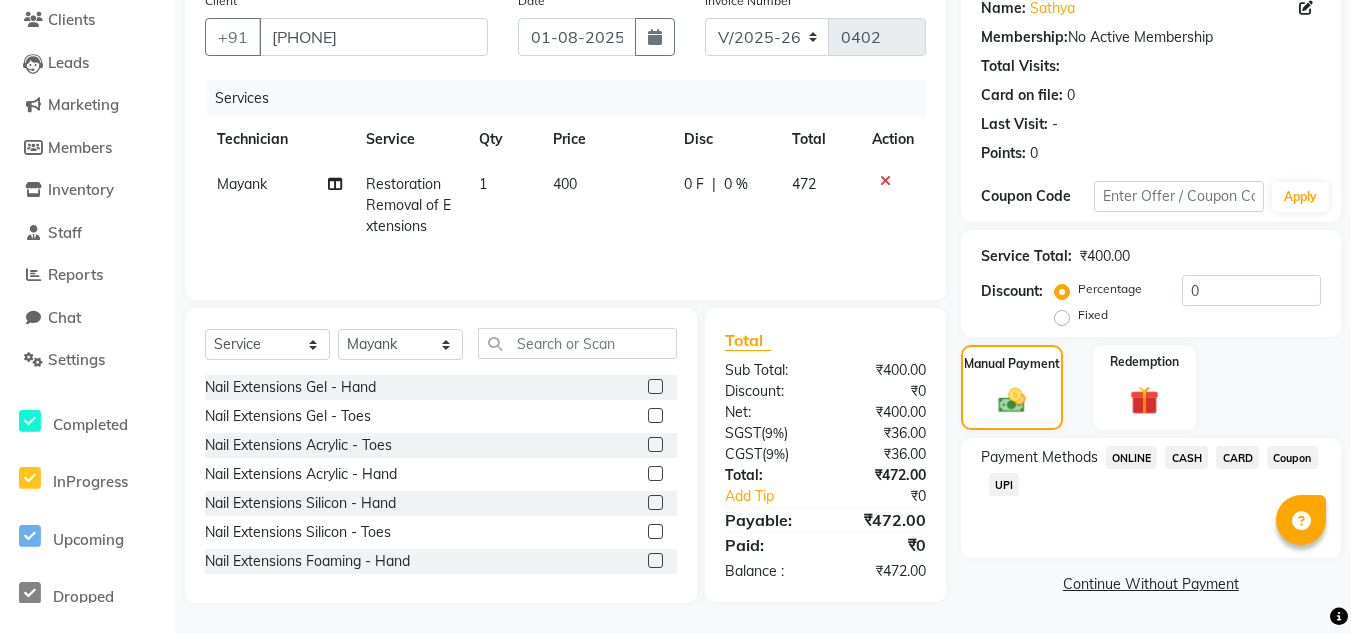 click on "UPI" 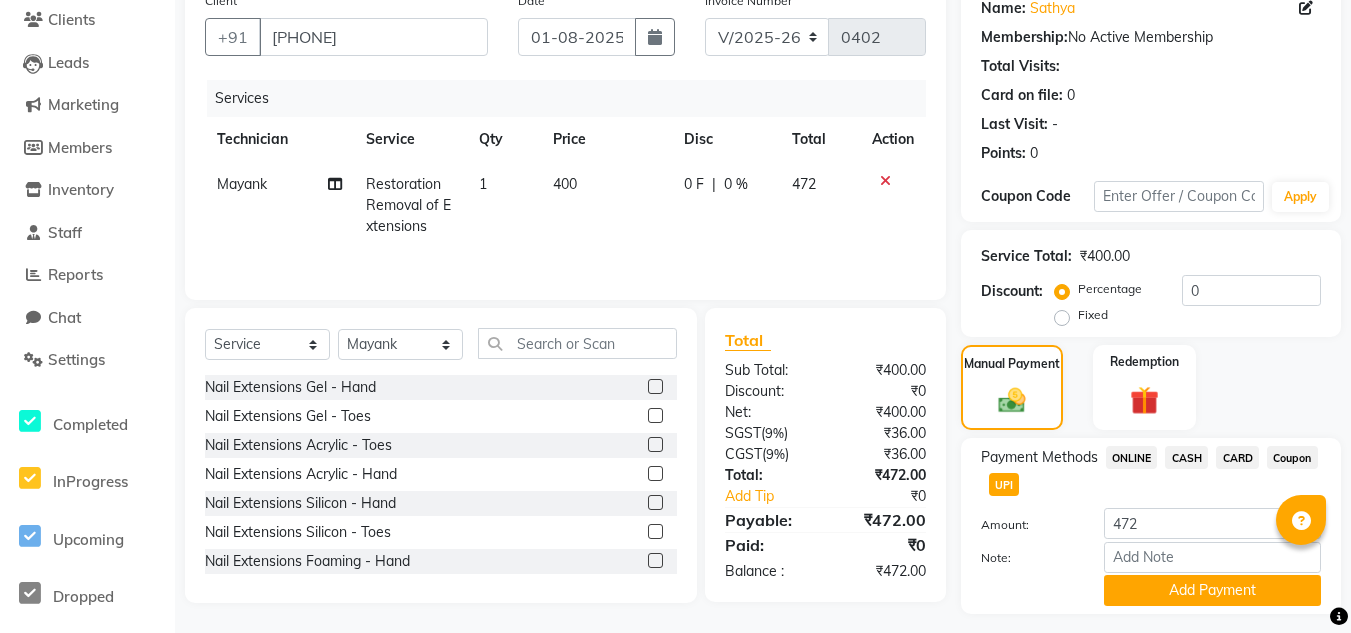 scroll, scrollTop: 188, scrollLeft: 0, axis: vertical 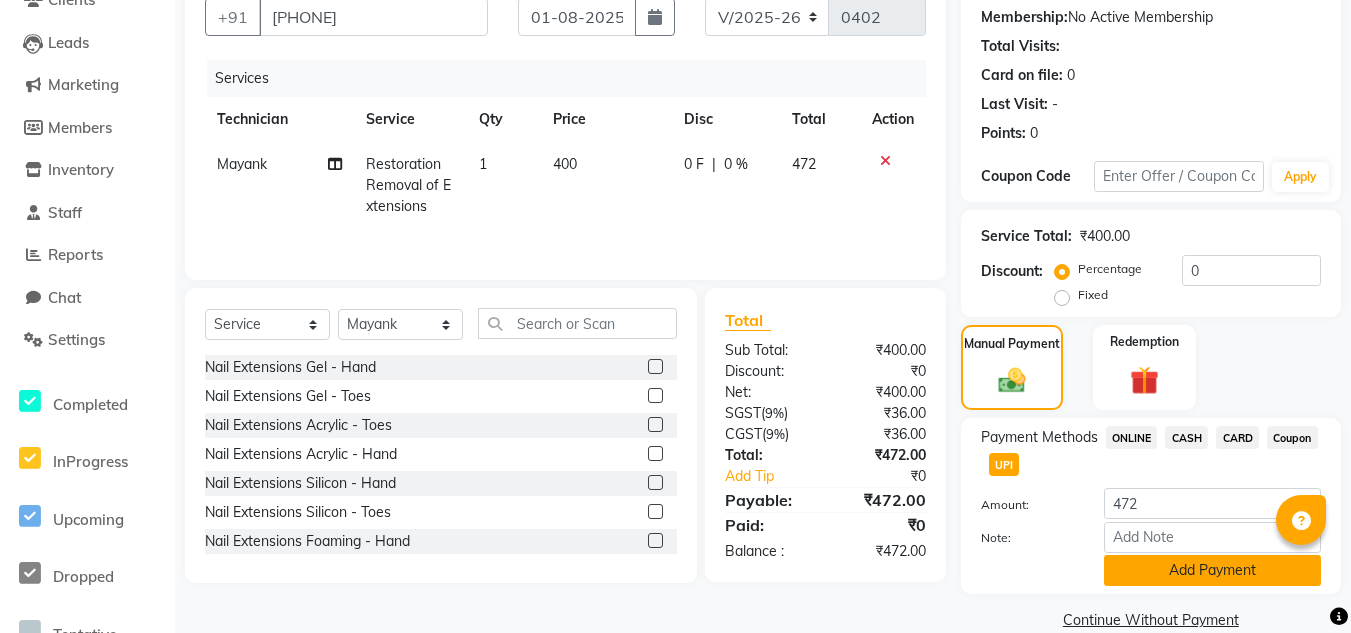 click on "Add Payment" 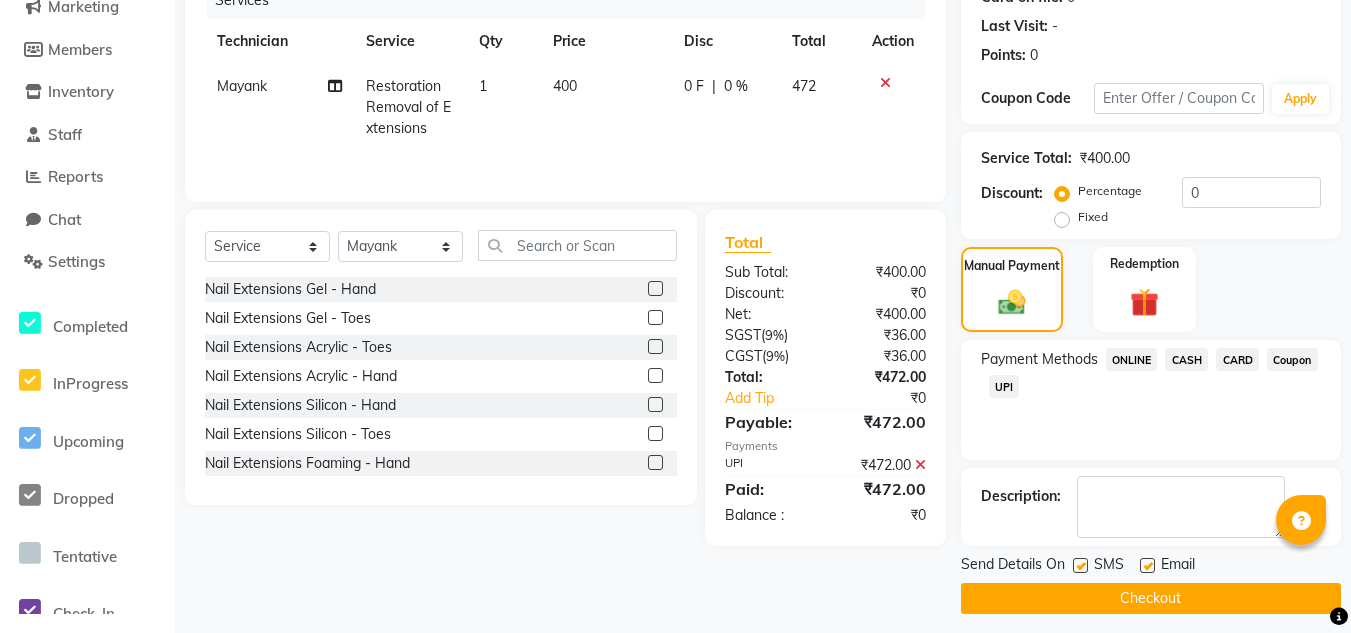 scroll, scrollTop: 277, scrollLeft: 0, axis: vertical 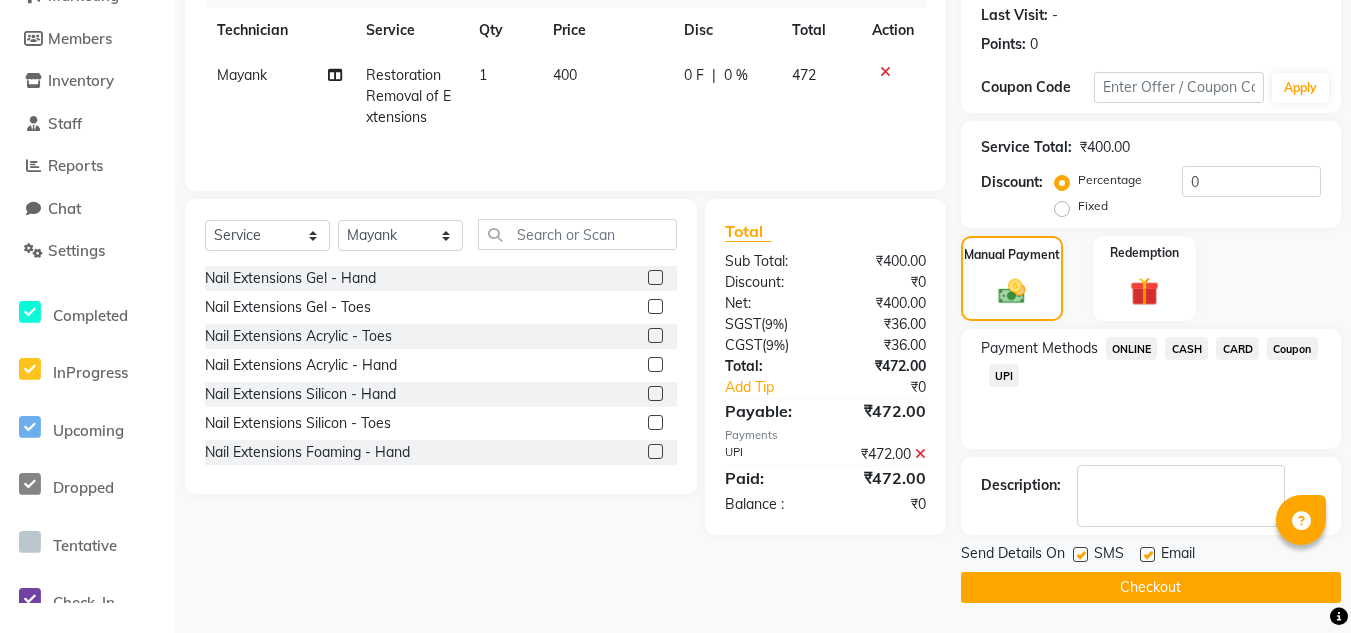 click on "Checkout" 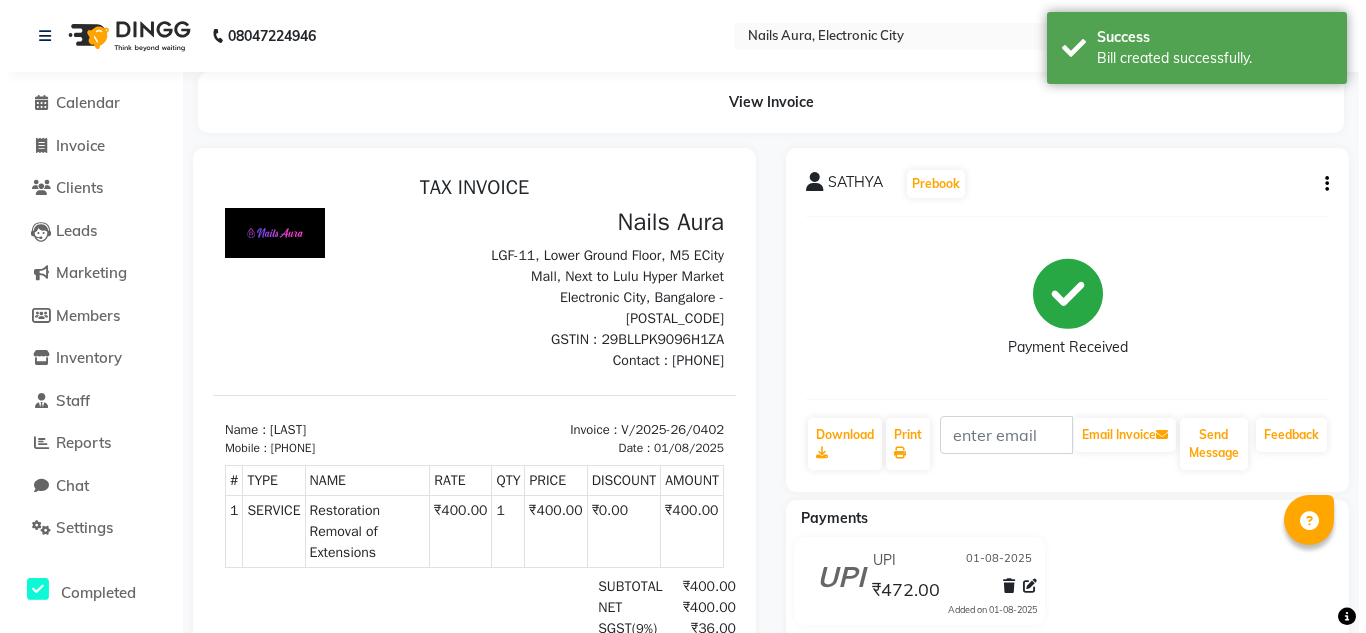 scroll, scrollTop: 0, scrollLeft: 0, axis: both 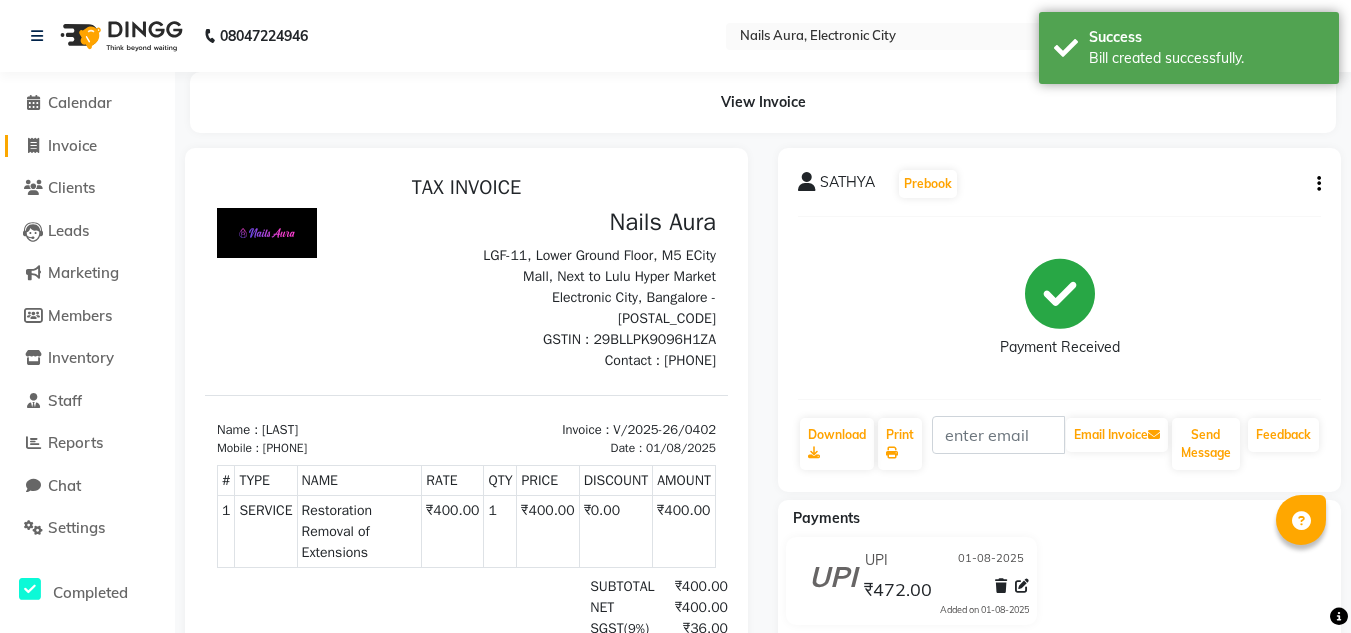 click on "Invoice" 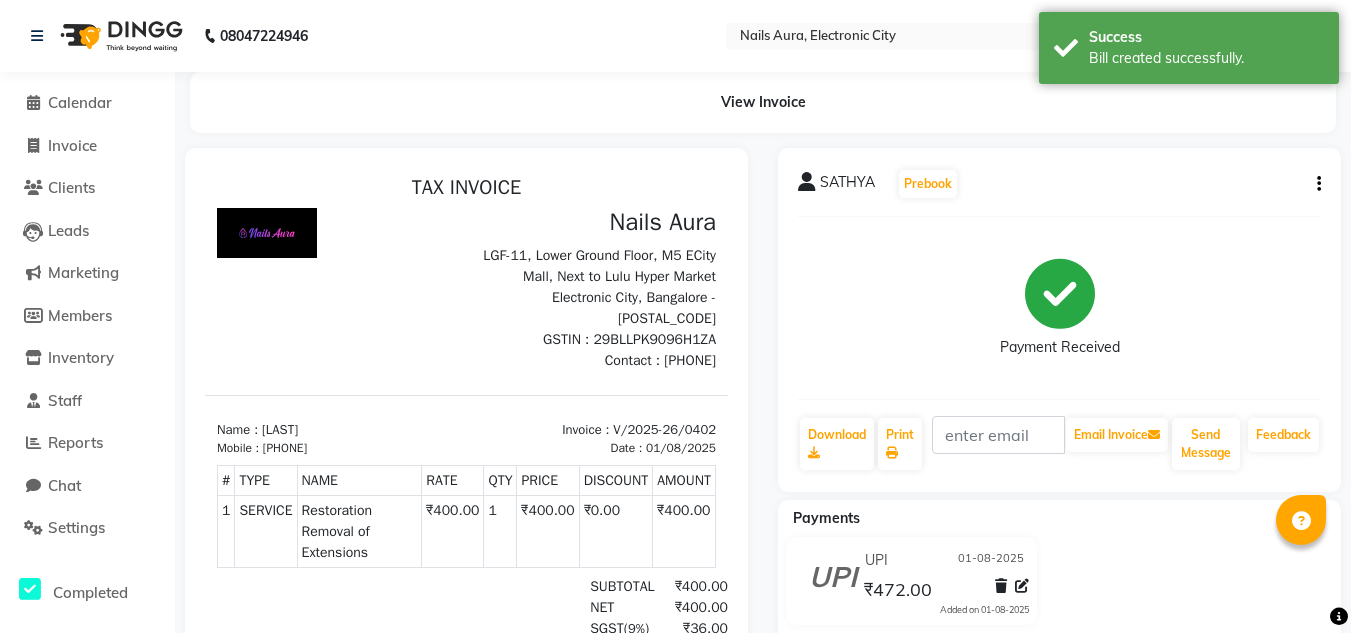 select on "service" 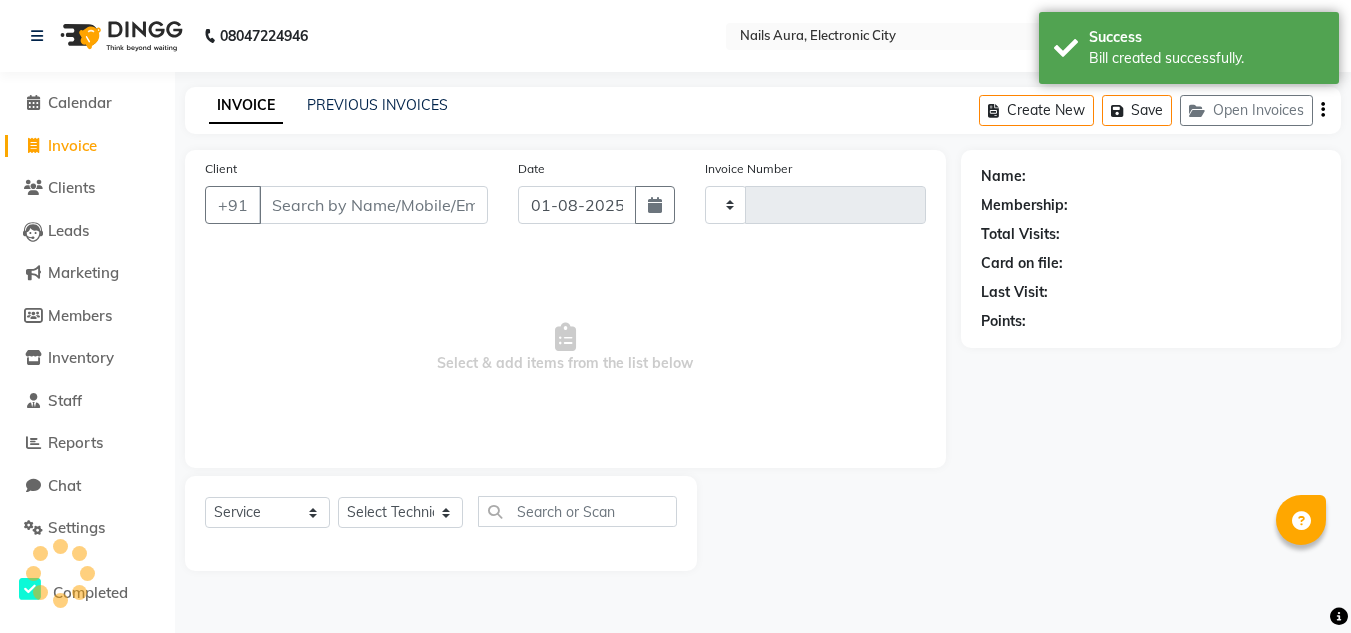 type on "0403" 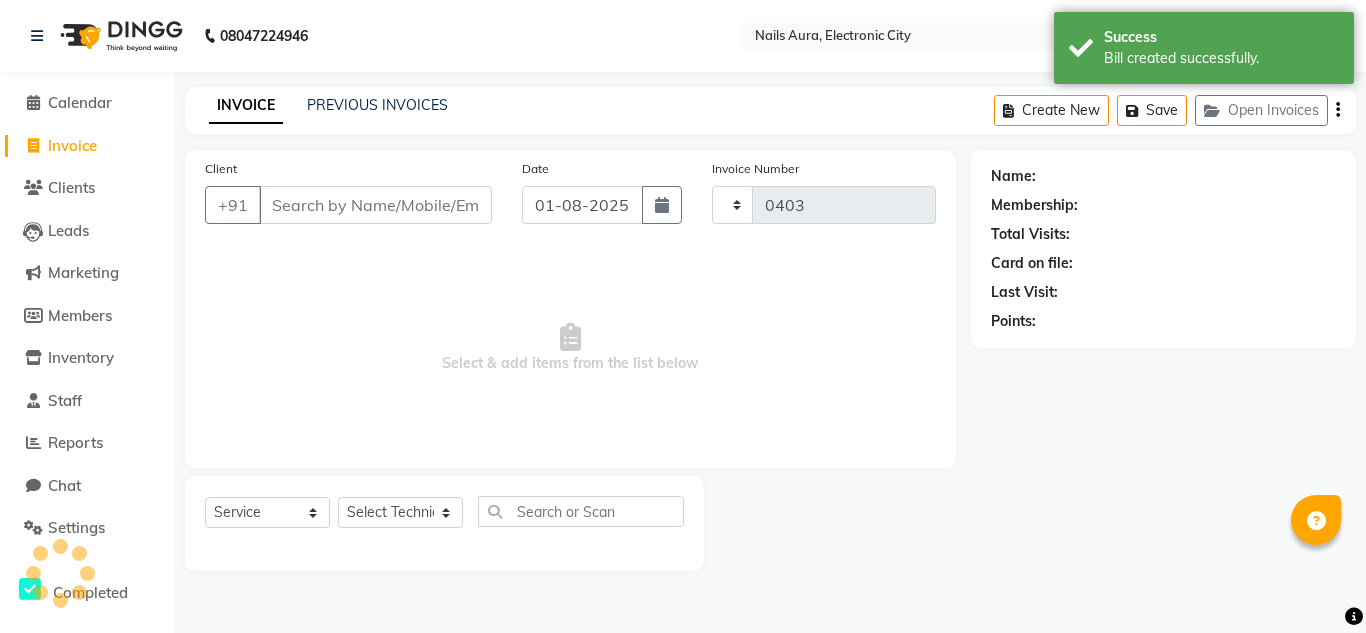 select on "8179" 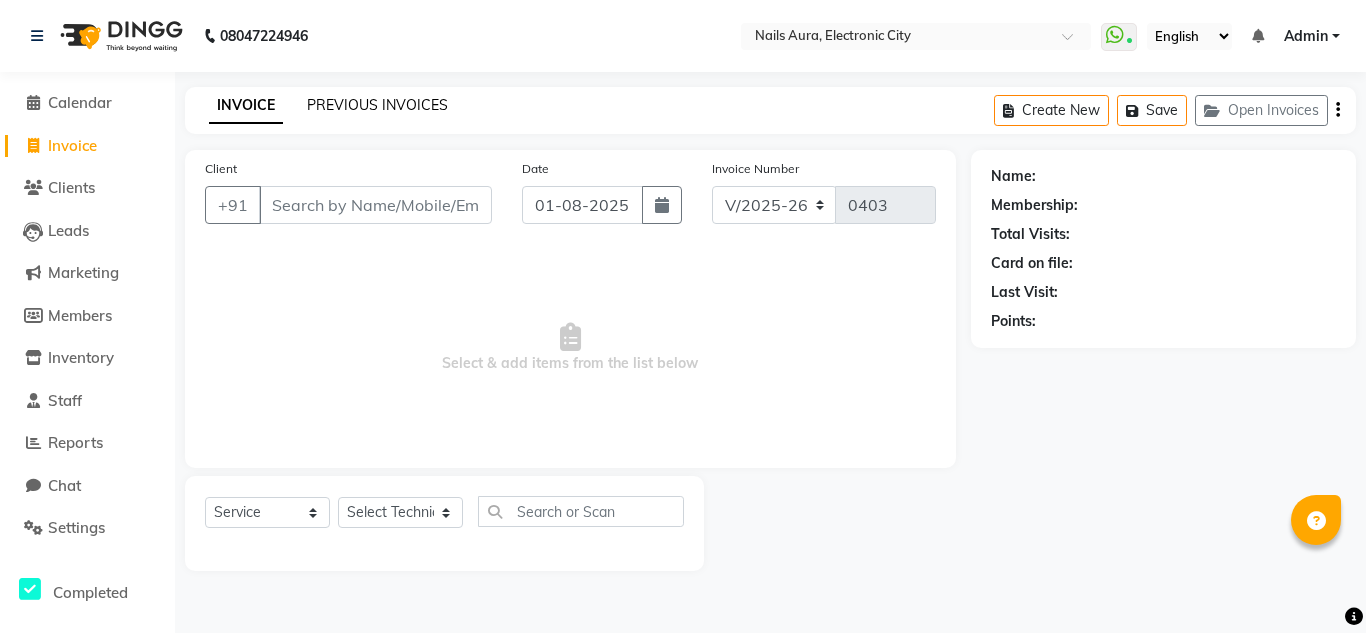 click on "PREVIOUS INVOICES" 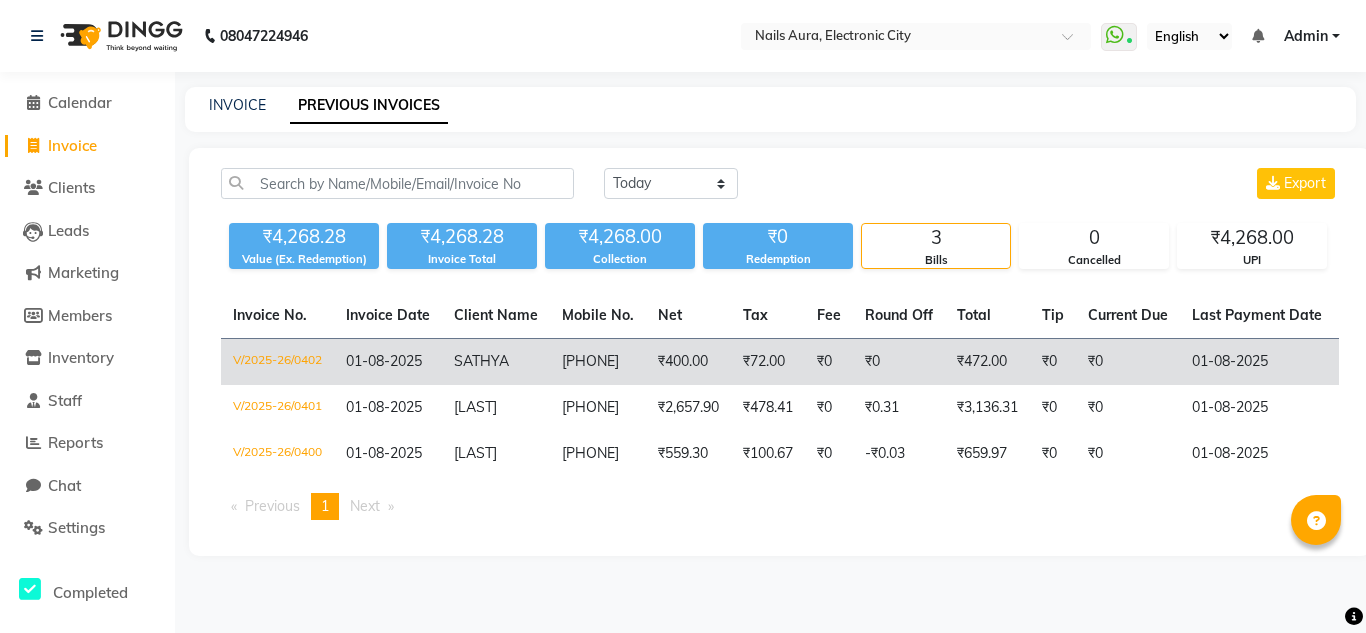 click on "V/2025-26/0402" 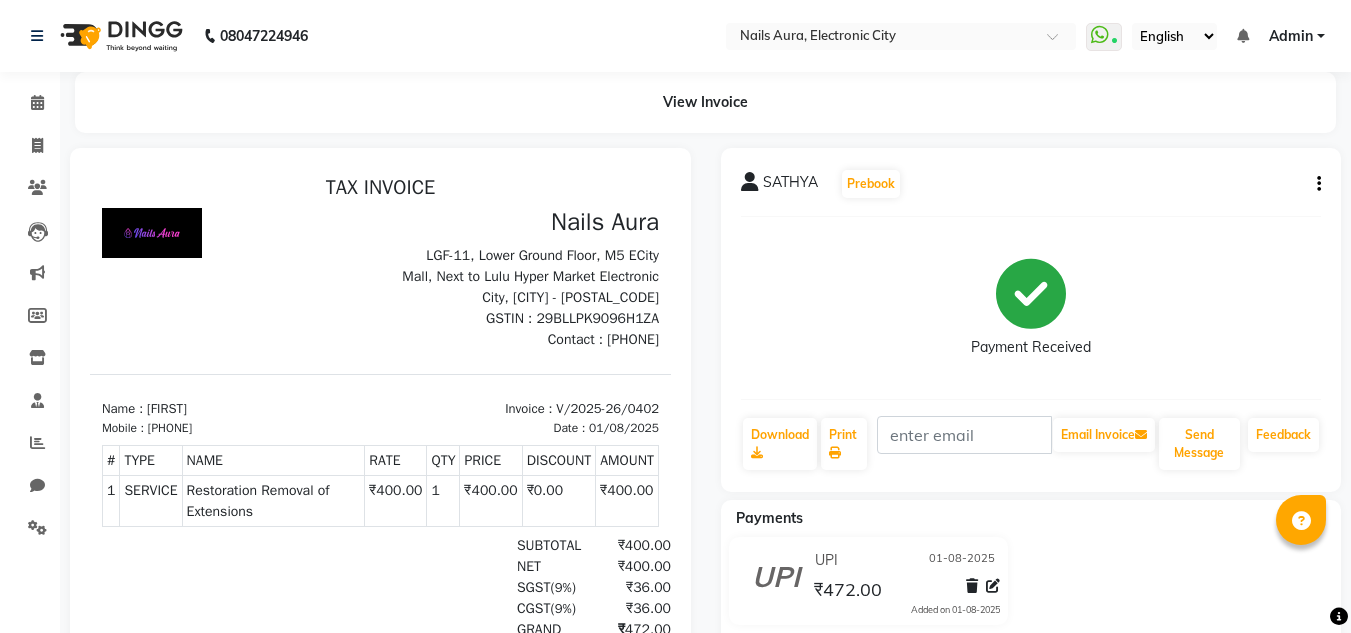 scroll, scrollTop: 0, scrollLeft: 0, axis: both 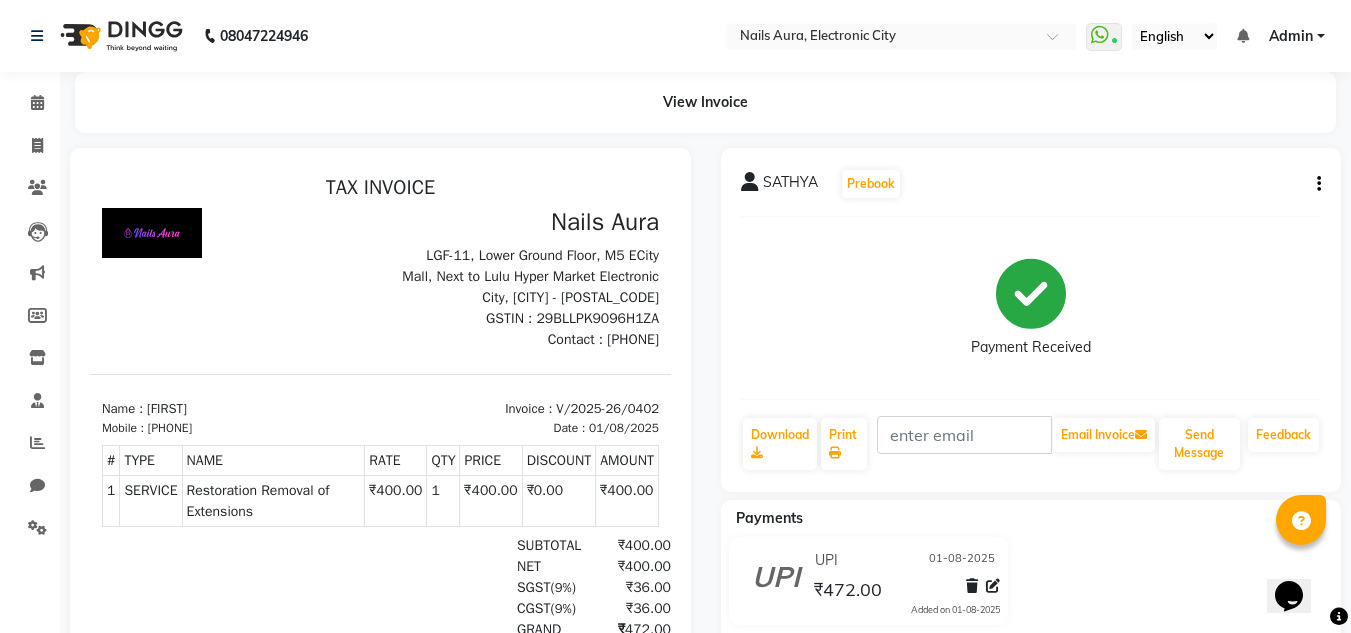 click on "[PHONE]" at bounding box center (170, 428) 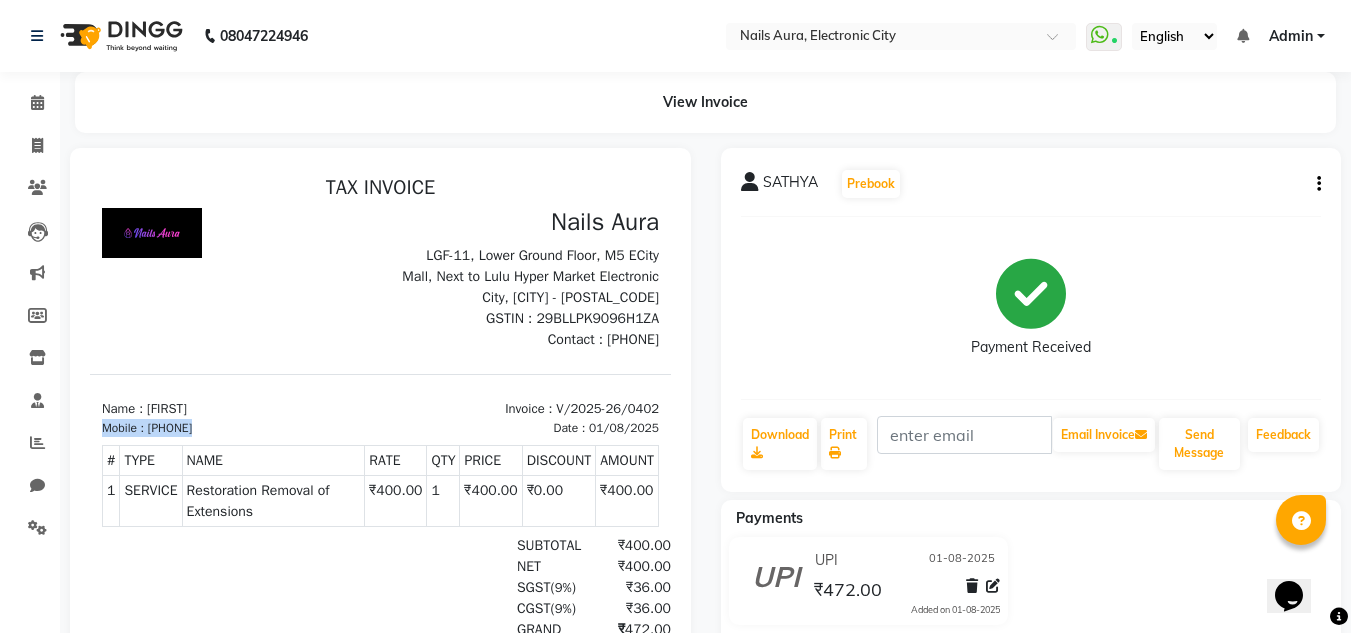 click on "[PHONE]" at bounding box center [170, 428] 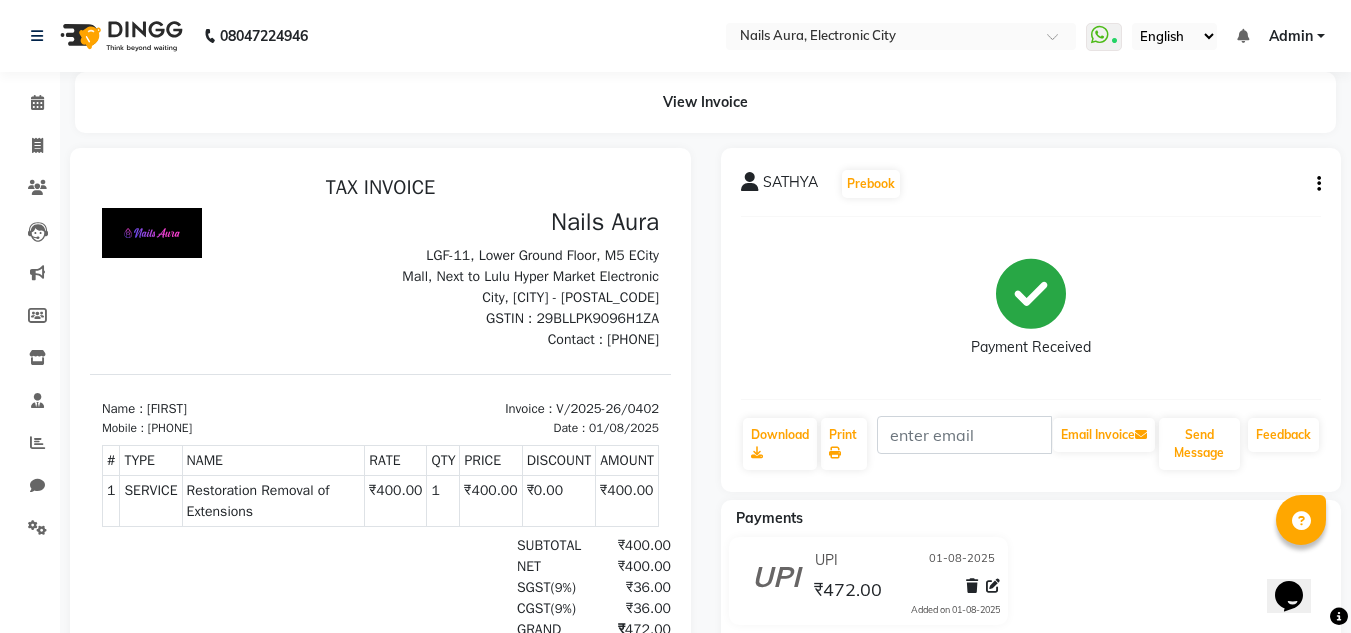 click on "Name  : [LAST]" at bounding box center (235, 409) 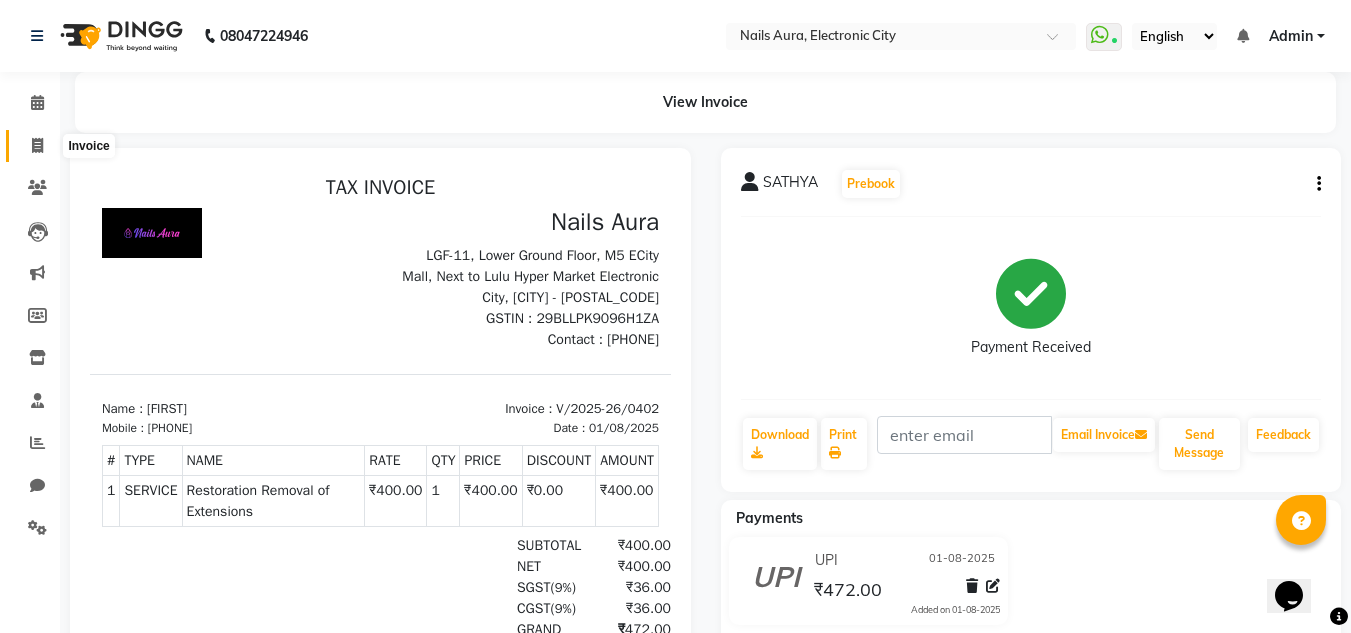 click 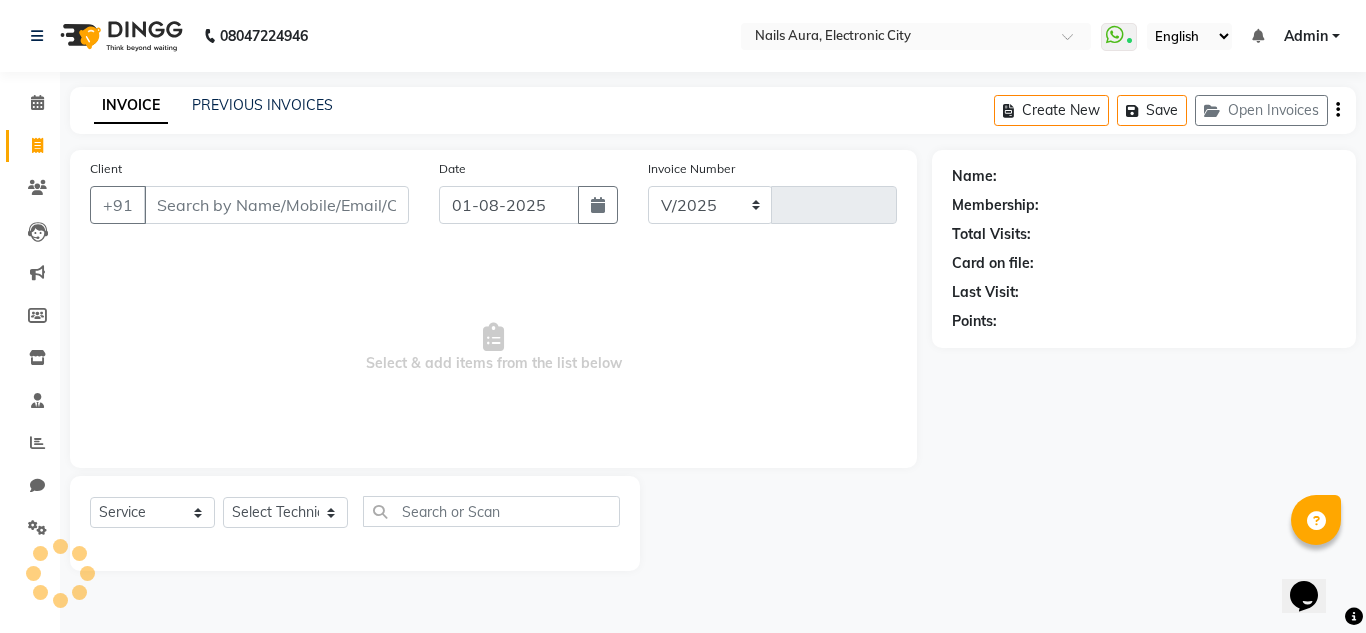 select on "8179" 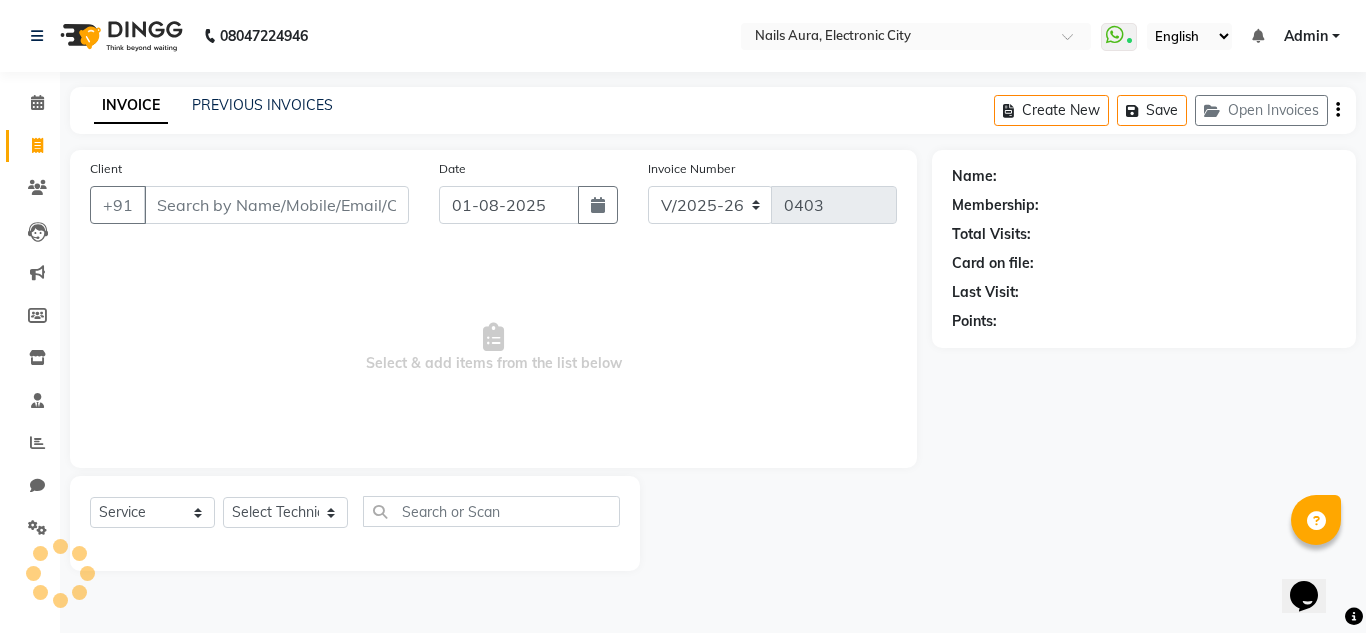 click on "Client" at bounding box center [276, 205] 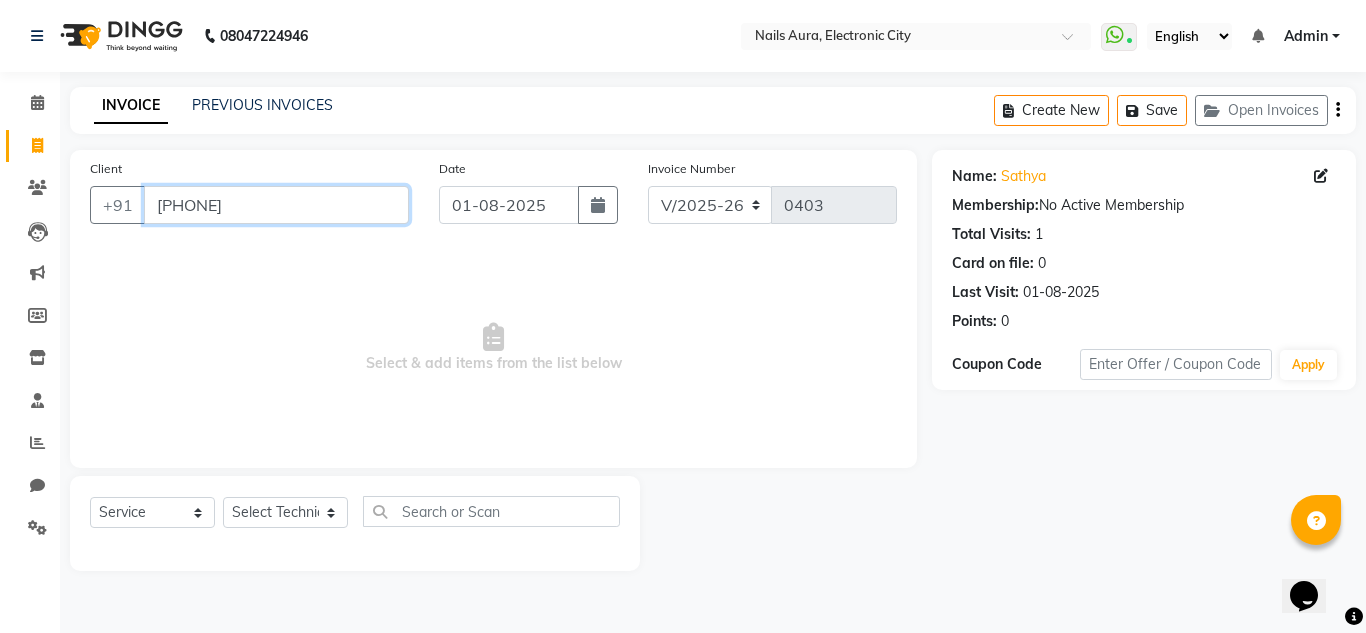 click on "[PHONE]" at bounding box center (276, 205) 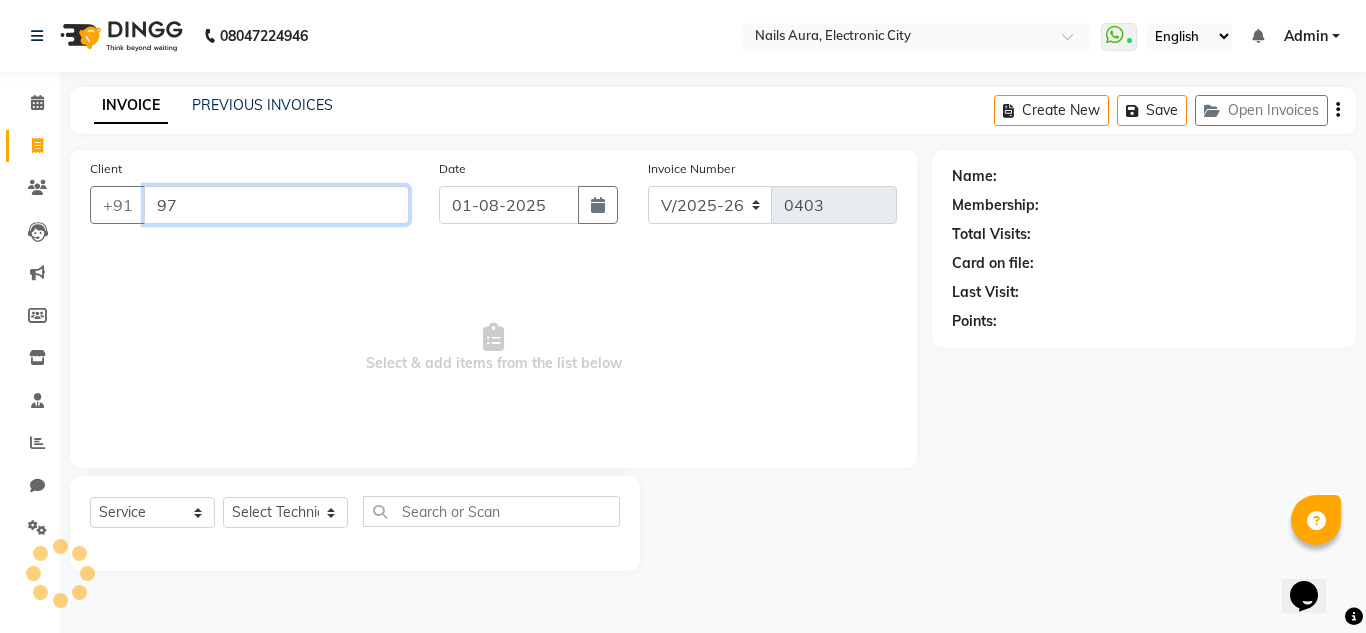 type on "9" 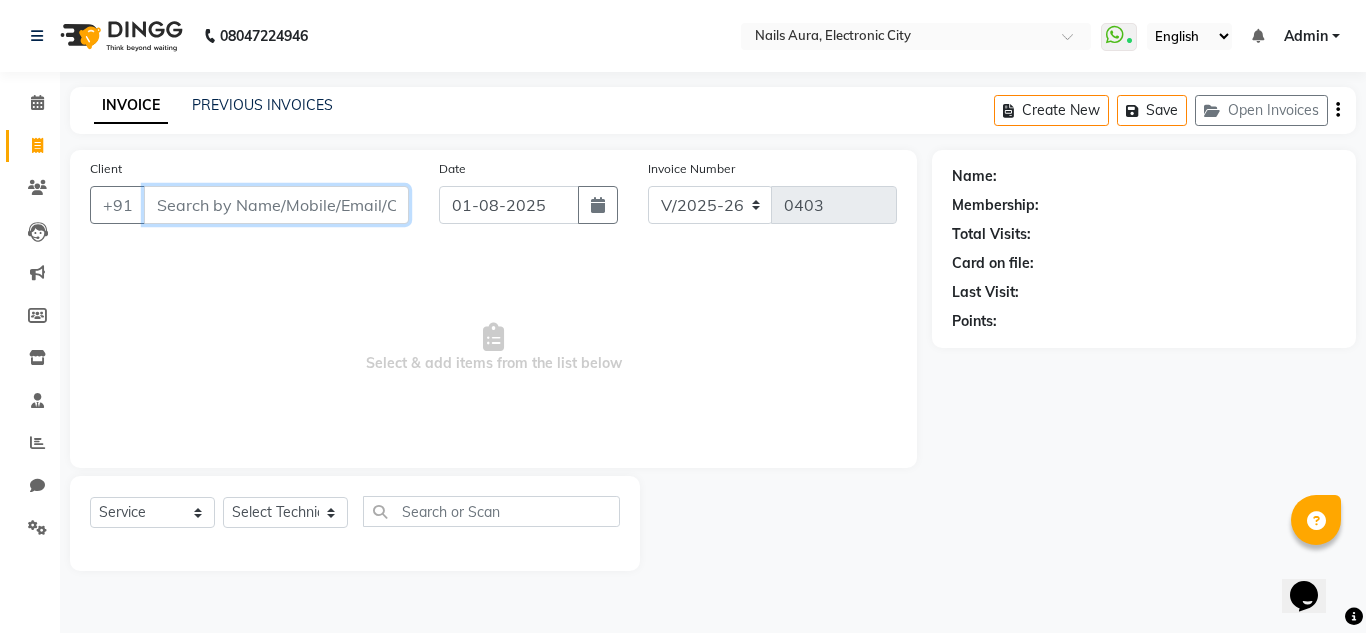 paste on "[PHONE]" 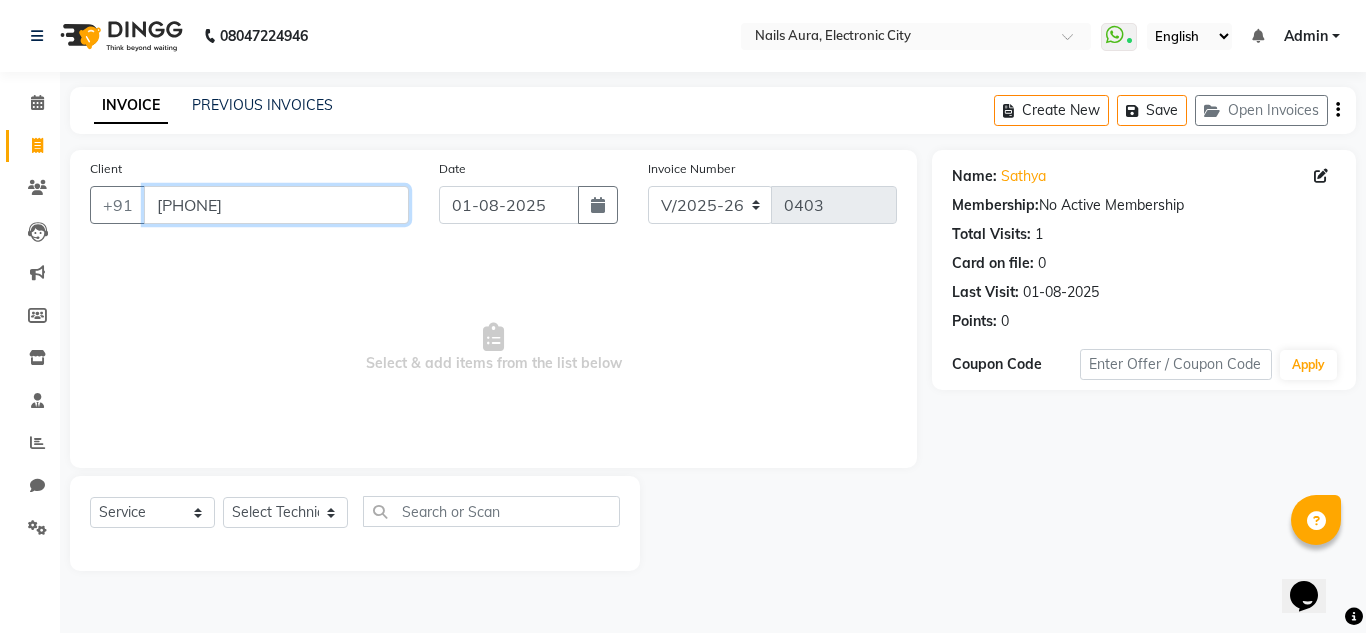 click on "[PHONE]" at bounding box center (276, 205) 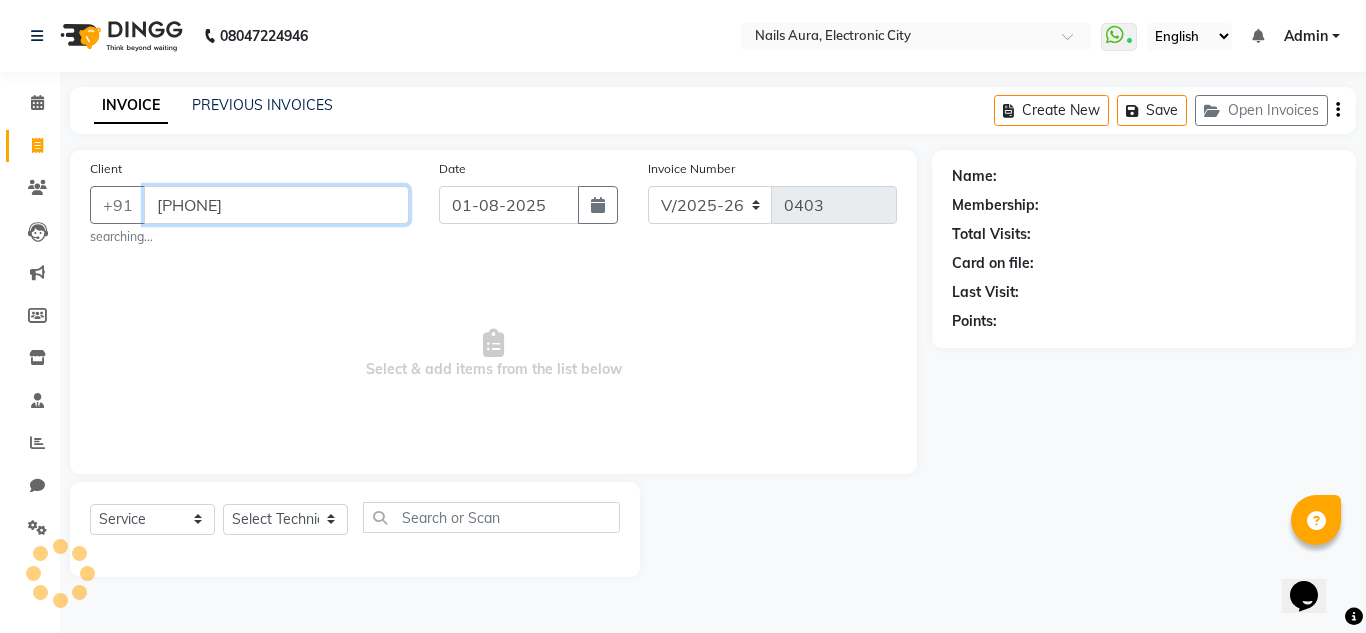type on "[PHONE]" 